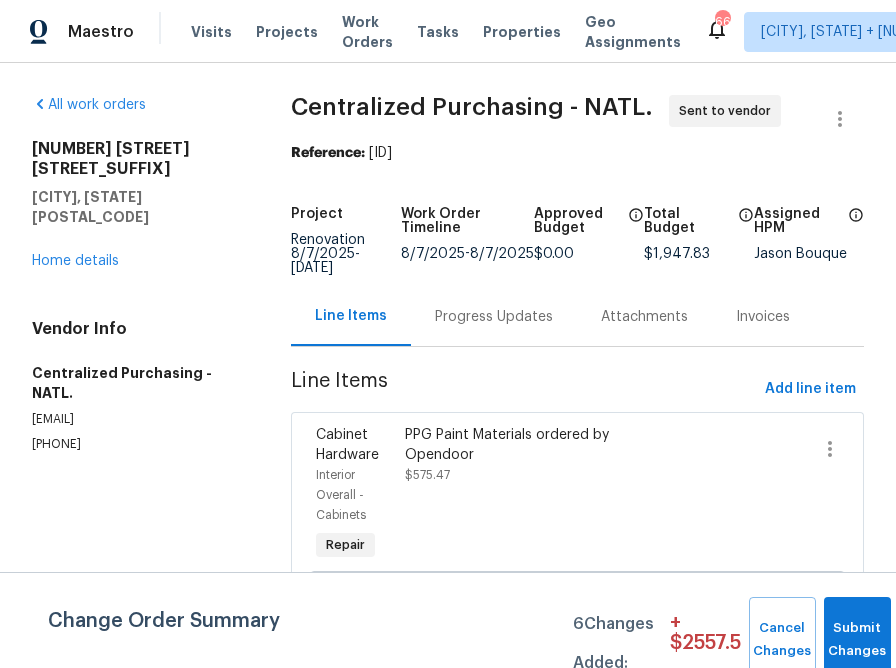 scroll, scrollTop: 0, scrollLeft: 0, axis: both 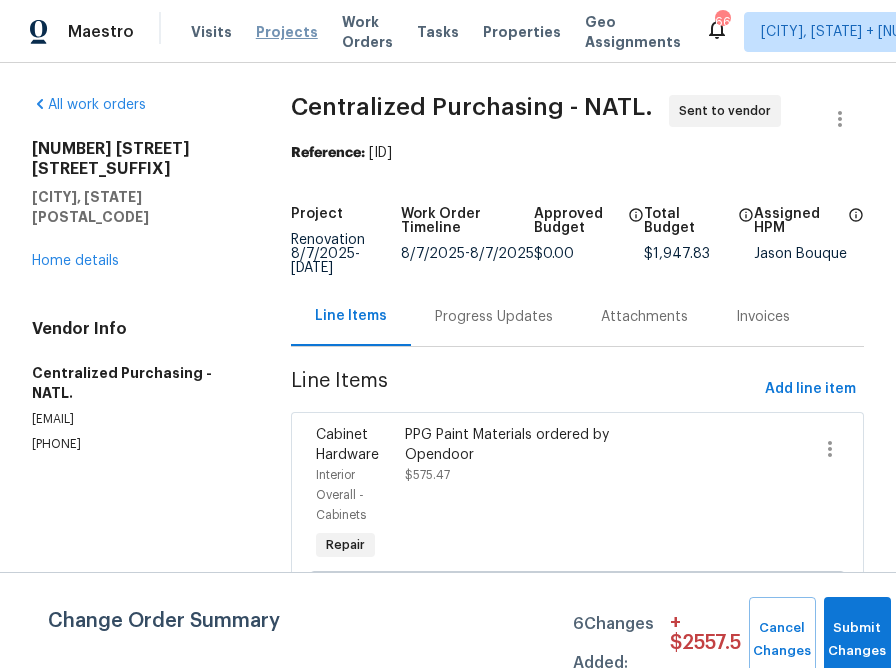 click on "Projects" at bounding box center (287, 32) 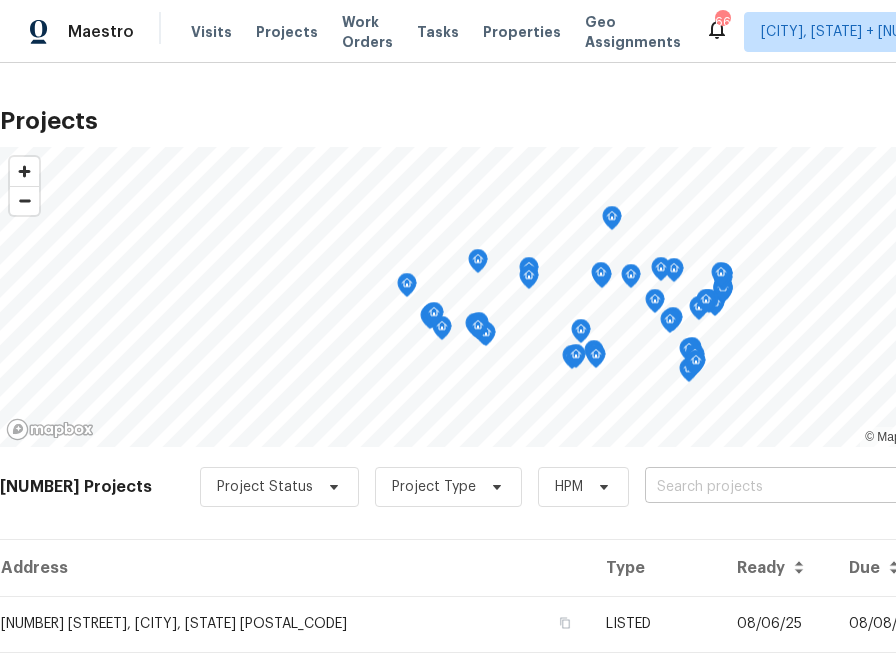 click at bounding box center [759, 487] 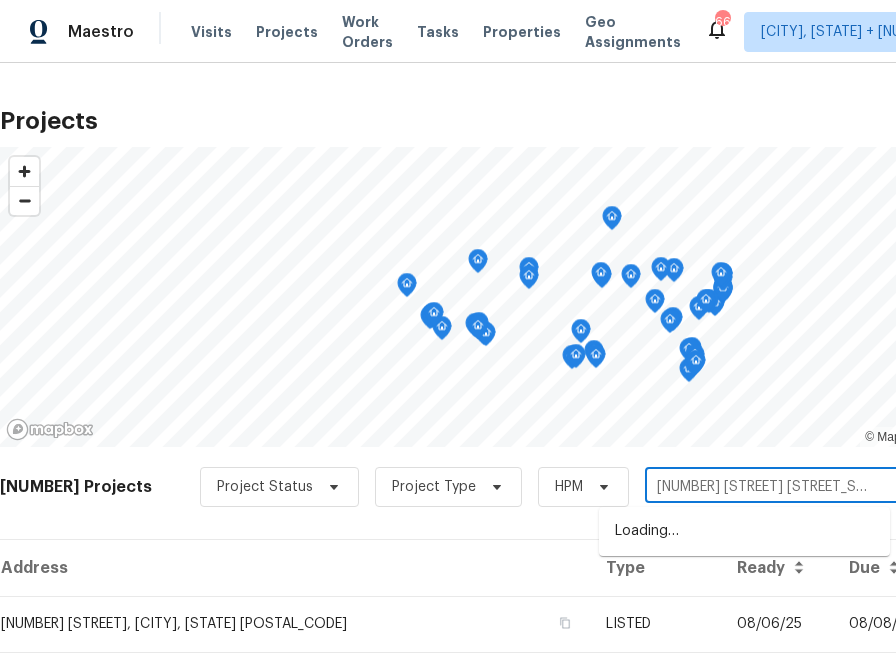 type on "[NUMBER] [STREET] [STREET_SUFFIX]" 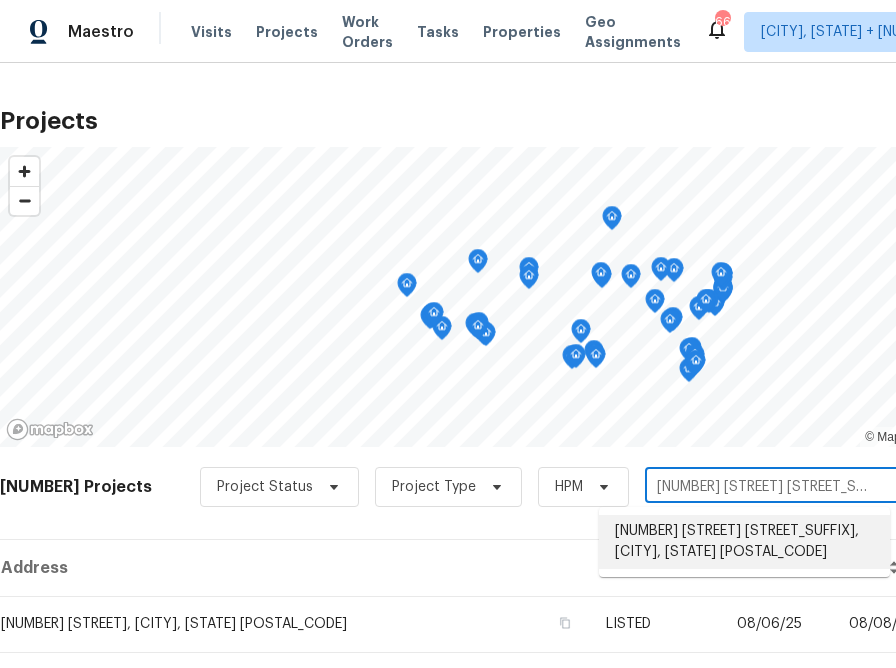 click on "[NUMBER] [STREET] [STREET_SUFFIX], [CITY], [STATE] [POSTAL_CODE]" at bounding box center (744, 542) 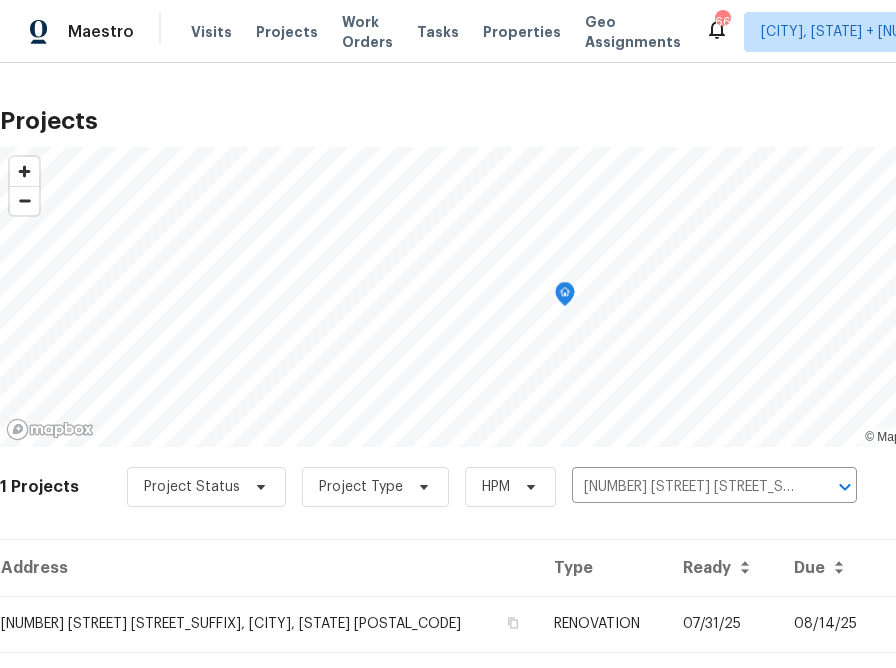 scroll, scrollTop: 48, scrollLeft: 0, axis: vertical 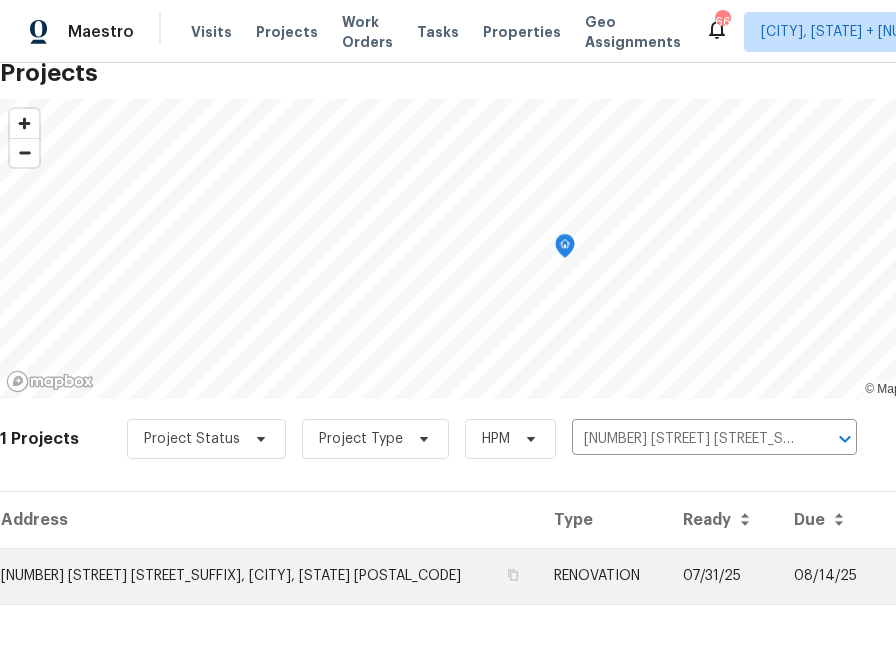 click on "[NUMBER] [STREET] [STREET_SUFFIX], [CITY], [STATE] [POSTAL_CODE]" at bounding box center (269, 576) 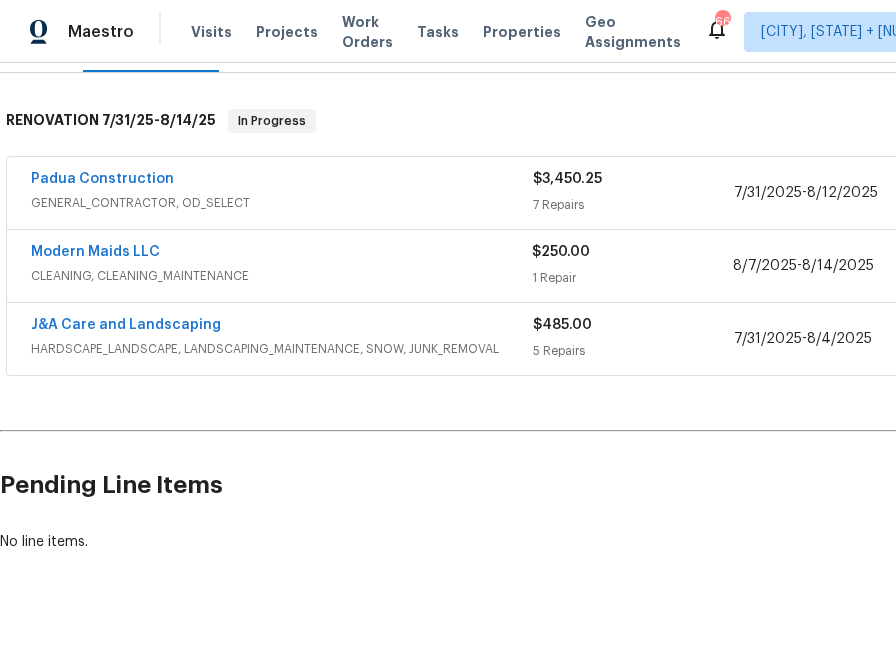 scroll, scrollTop: 310, scrollLeft: 234, axis: both 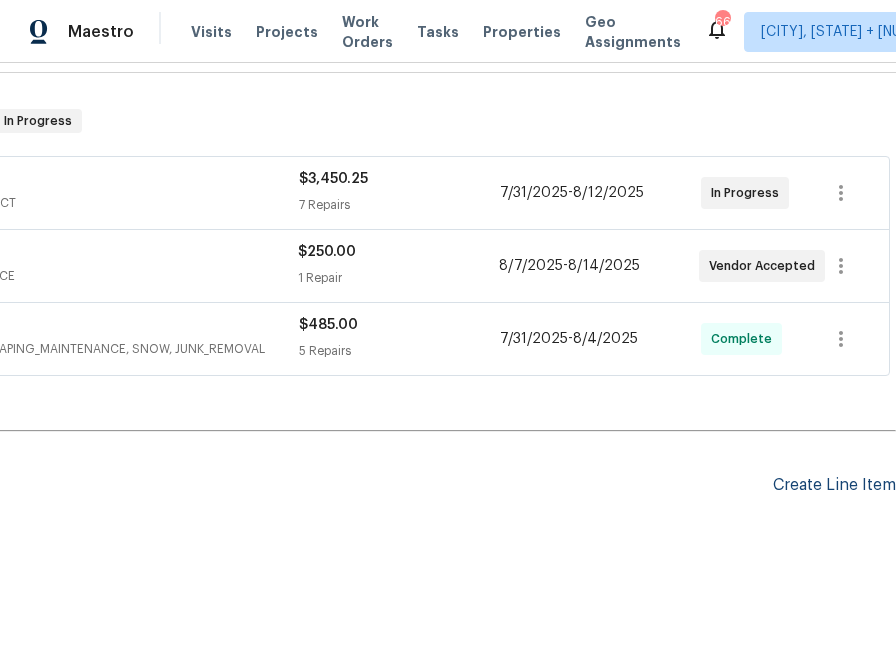 click on "Create Line Item" at bounding box center (834, 485) 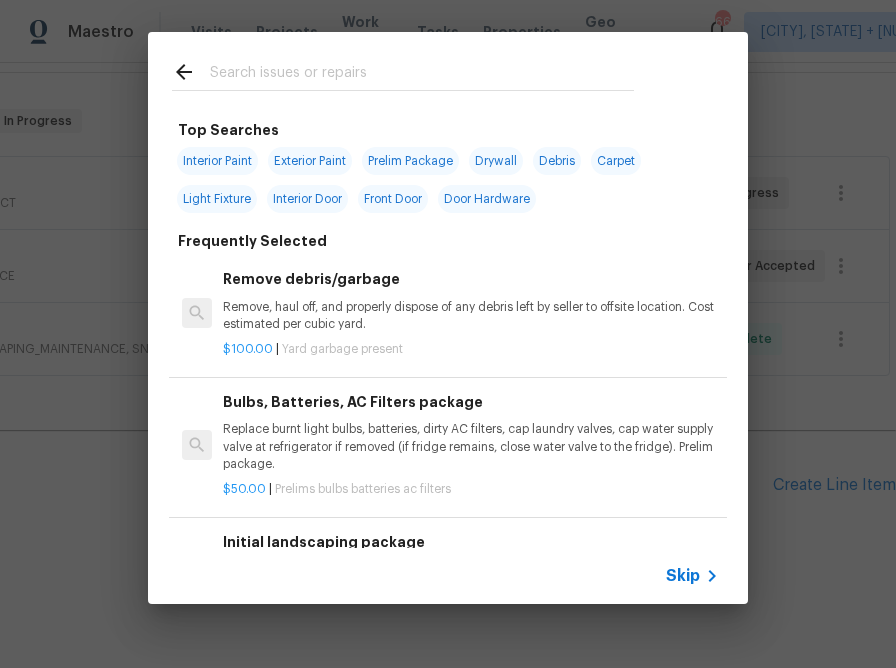 click on "Skip" at bounding box center (695, 576) 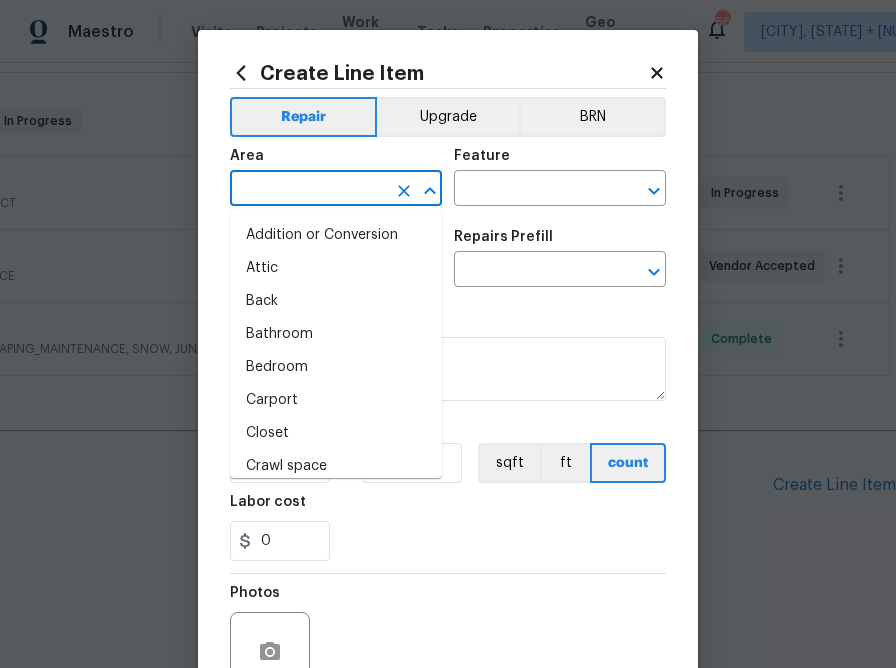 click at bounding box center [308, 190] 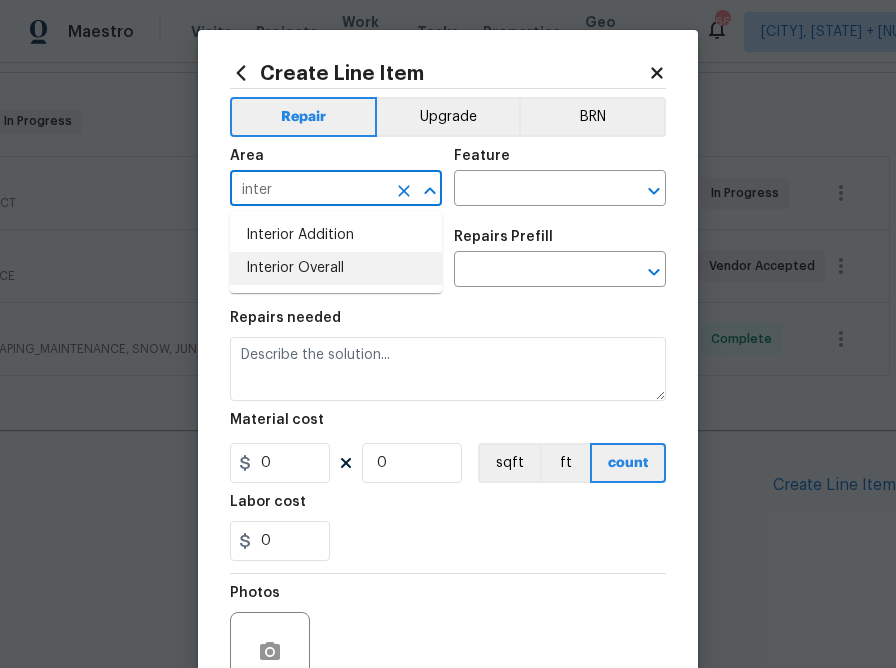 click on "Interior Overall" at bounding box center [336, 268] 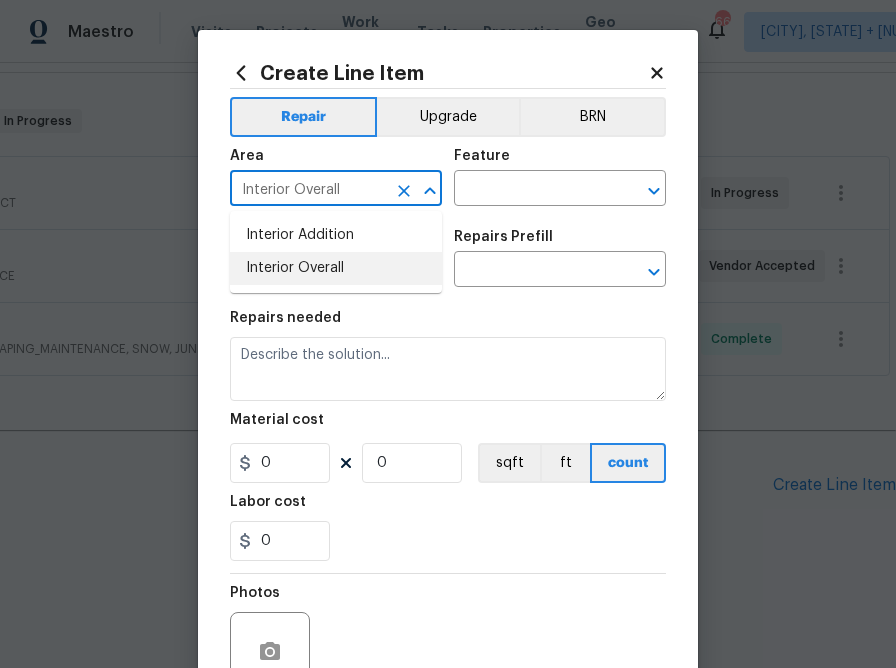 type on "Interior Overall" 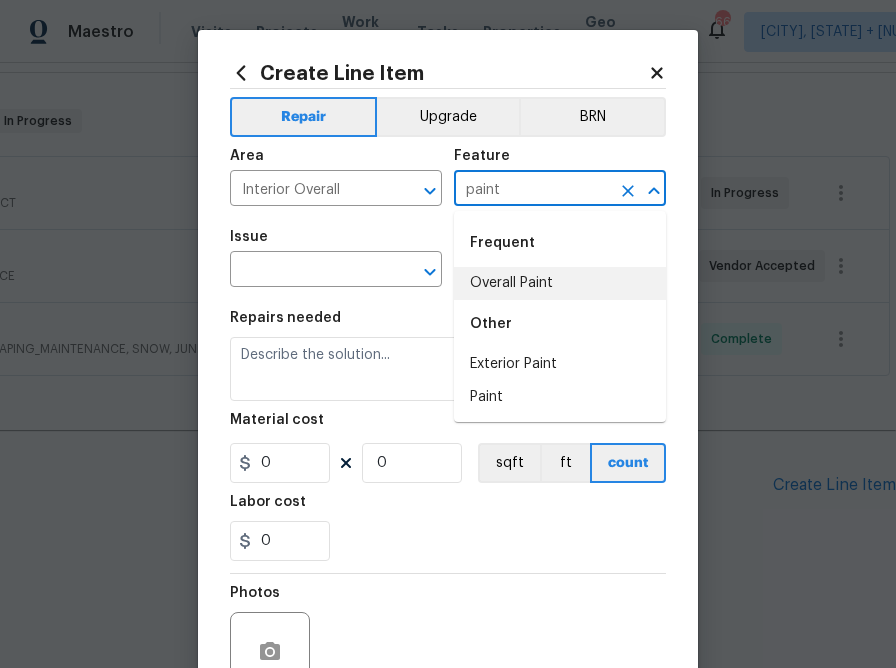 click on "Overall Paint" at bounding box center (560, 283) 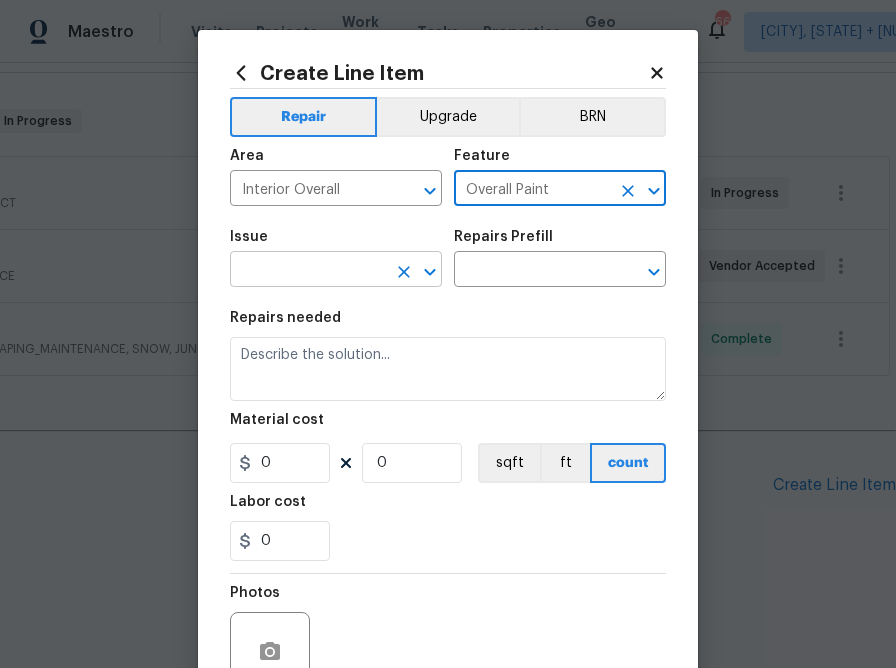 type on "Overall Paint" 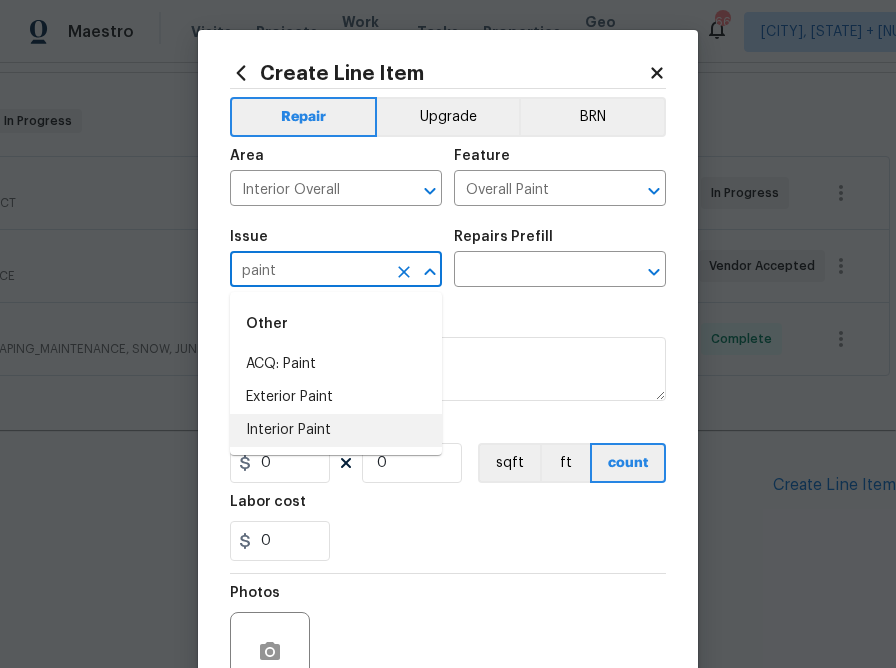 click on "Interior Paint" at bounding box center (336, 430) 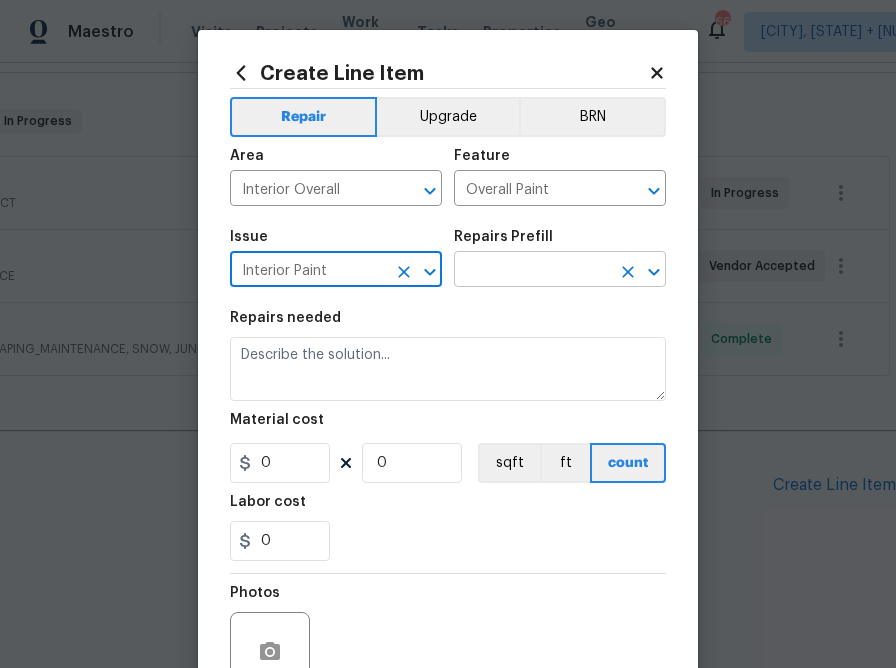 type on "Interior Paint" 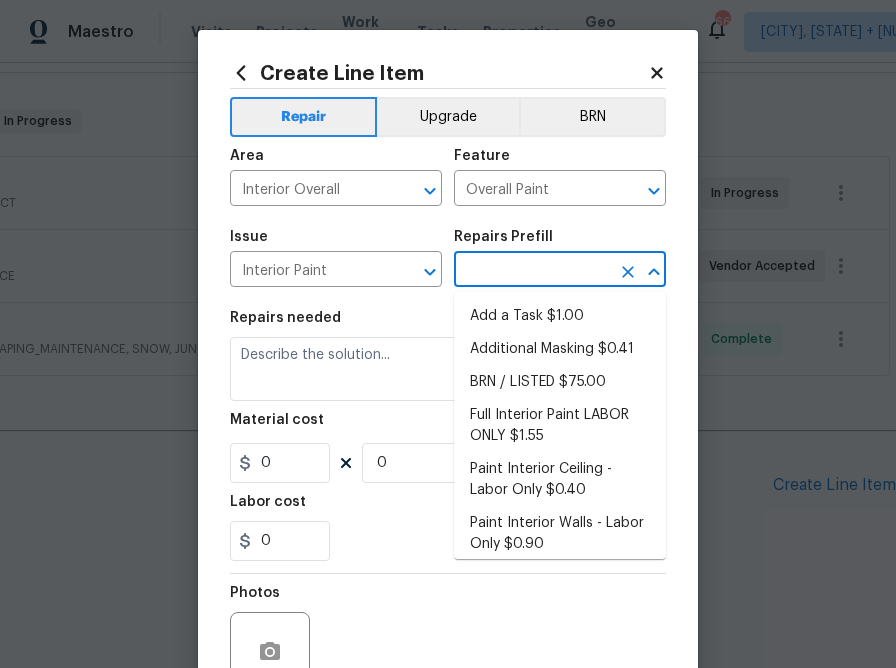 click at bounding box center (532, 271) 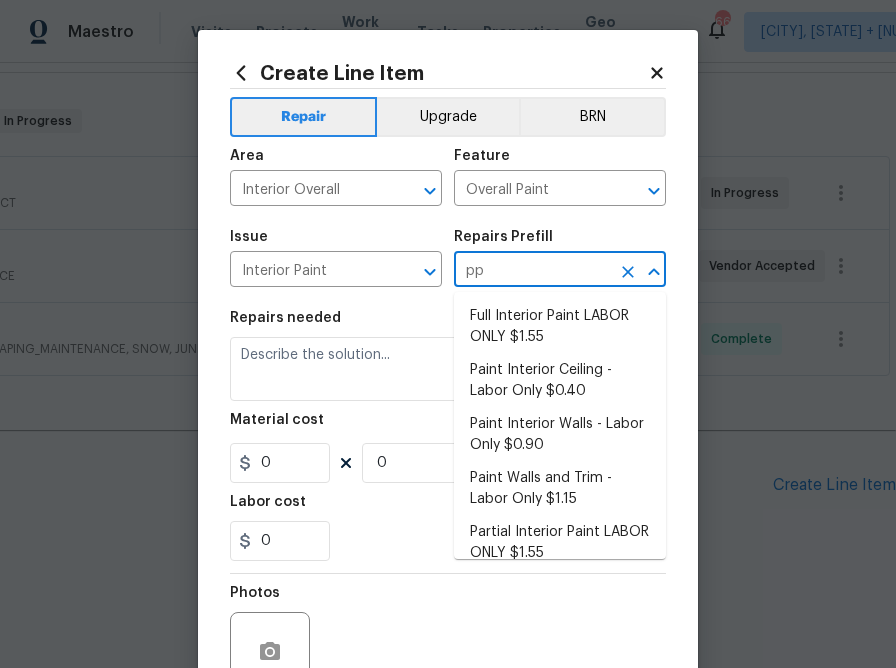 type on "ppg" 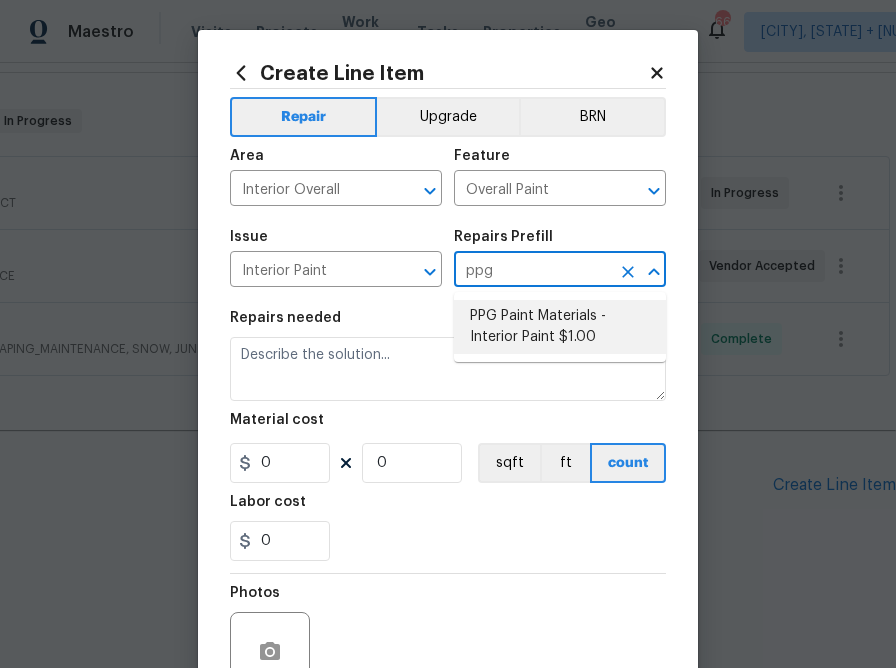 click on "PPG Paint Materials - Interior Paint $1.00" at bounding box center (560, 327) 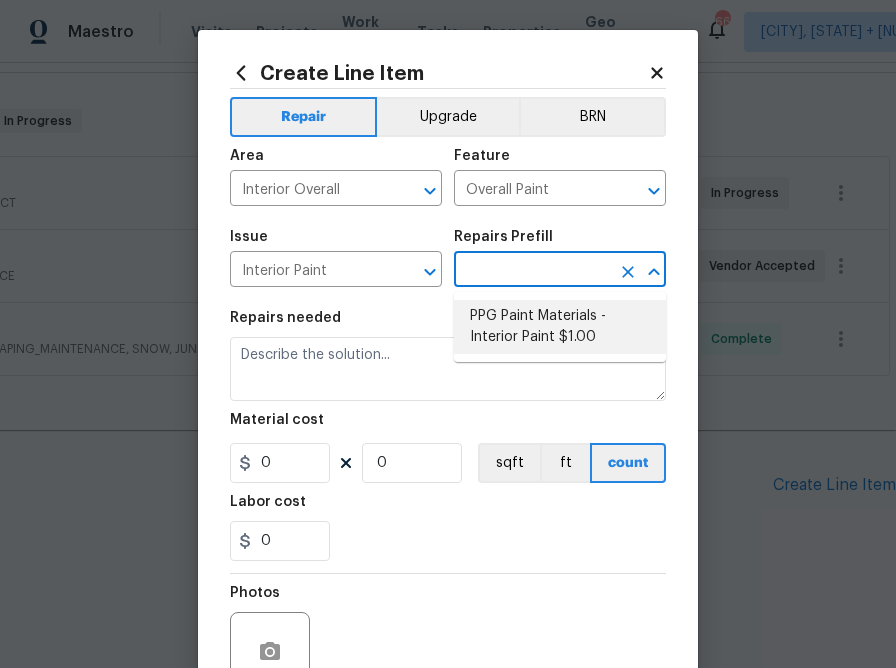 type on "PPG Paint Materials ordered by Opendoor" 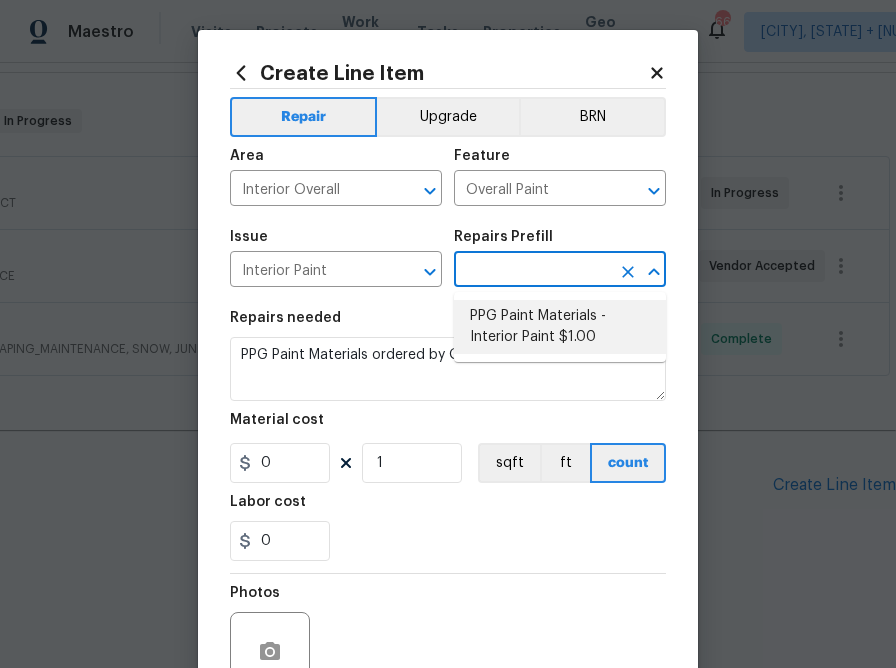 type on "PPG Paint Materials - Interior Paint $1.00" 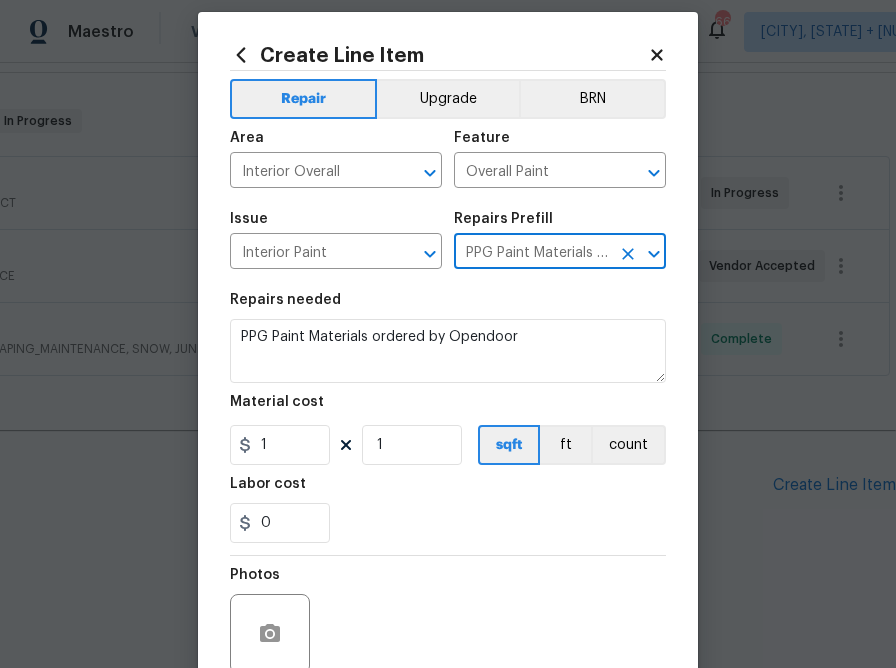 scroll, scrollTop: 14, scrollLeft: 0, axis: vertical 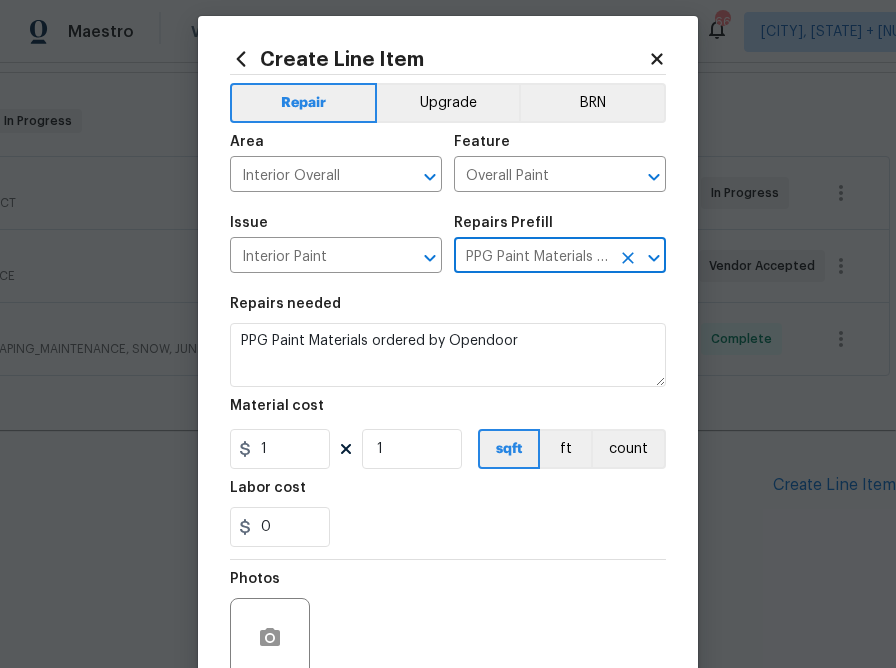 type on "PPG Paint Materials - Interior Paint $1.00" 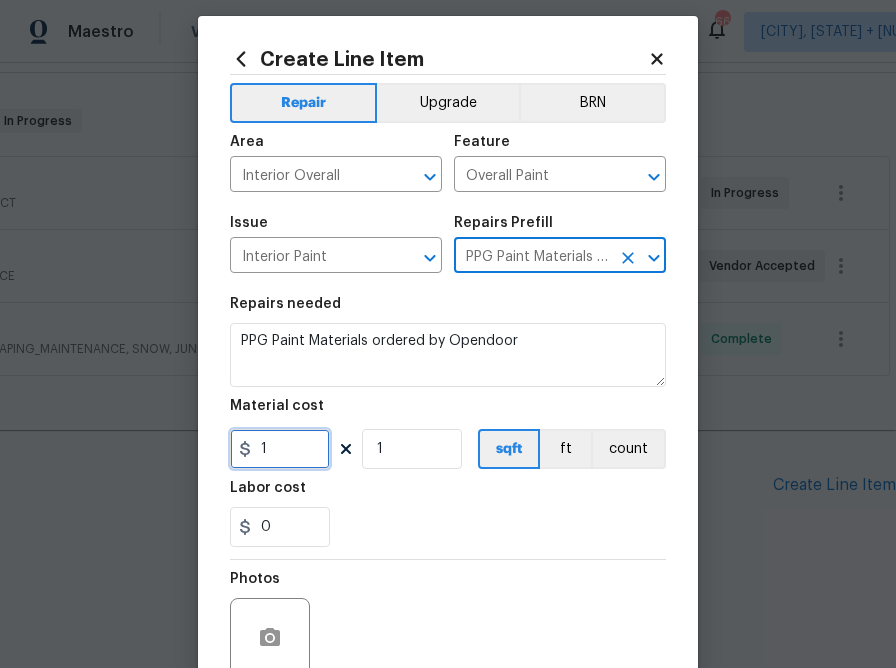 click on "1" at bounding box center (280, 449) 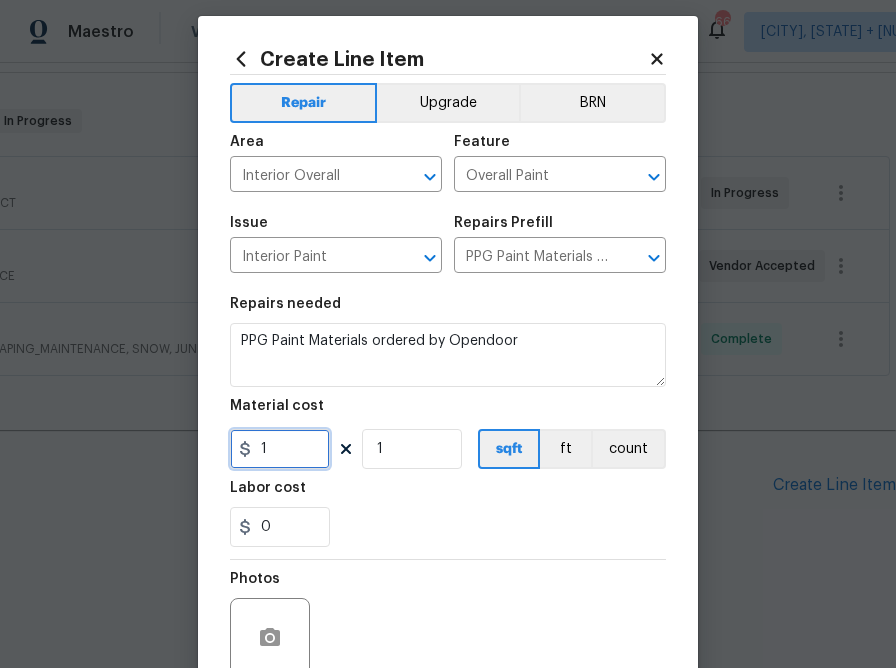 click on "1" at bounding box center [280, 449] 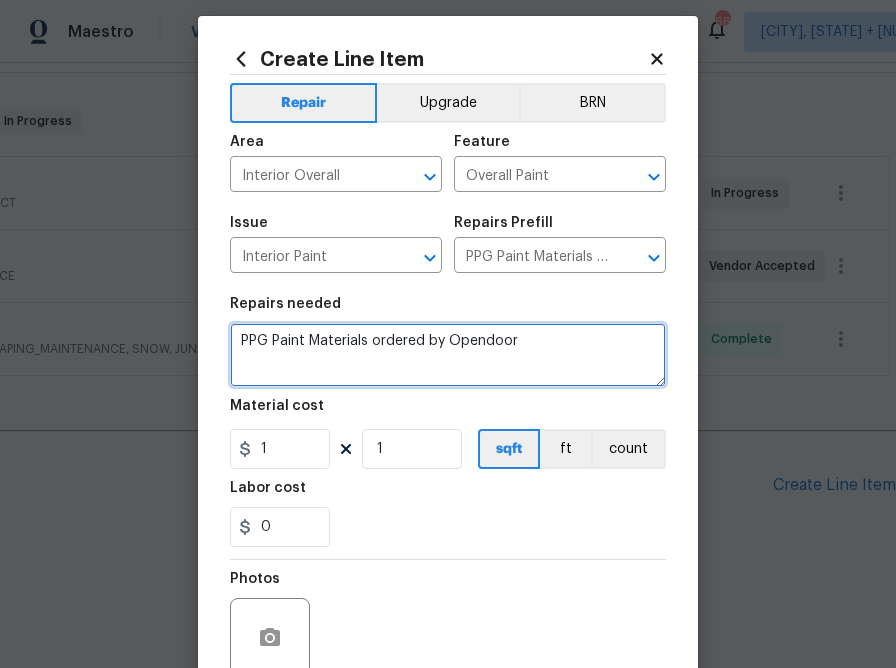 click on "PPG Paint Materials ordered by Opendoor" at bounding box center (448, 355) 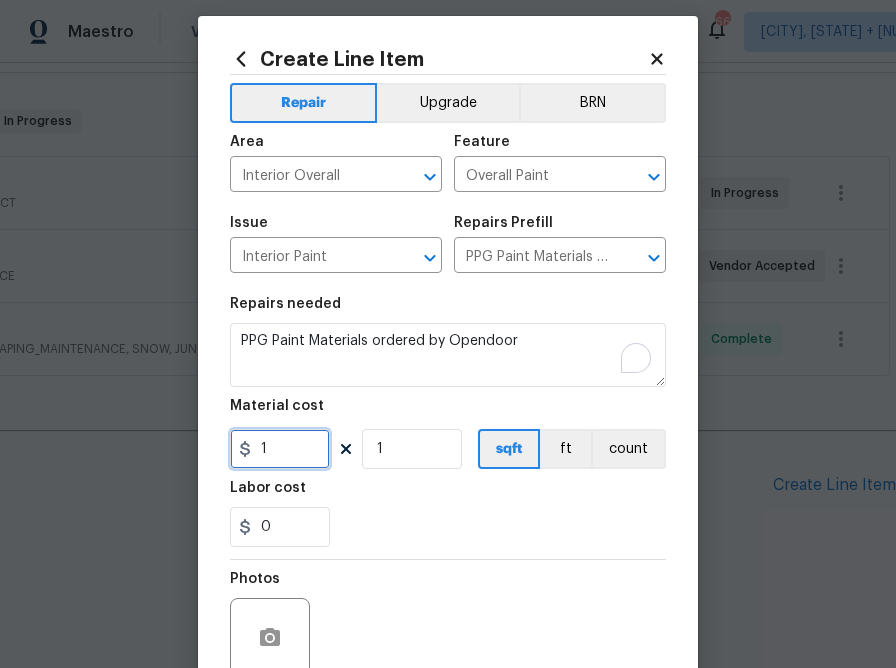 click on "1" at bounding box center (280, 449) 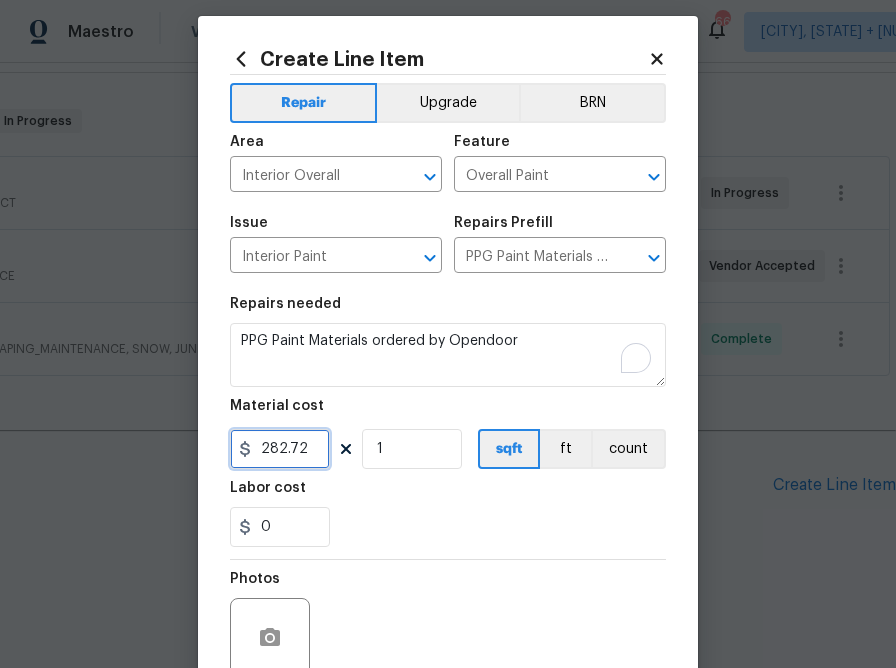 type on "282.72" 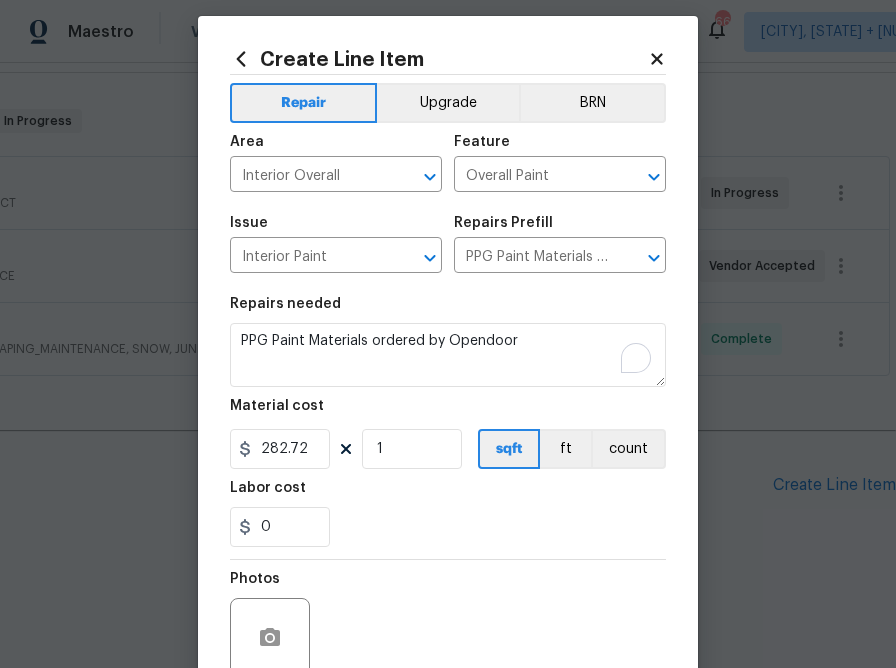 click on "0" at bounding box center [448, 527] 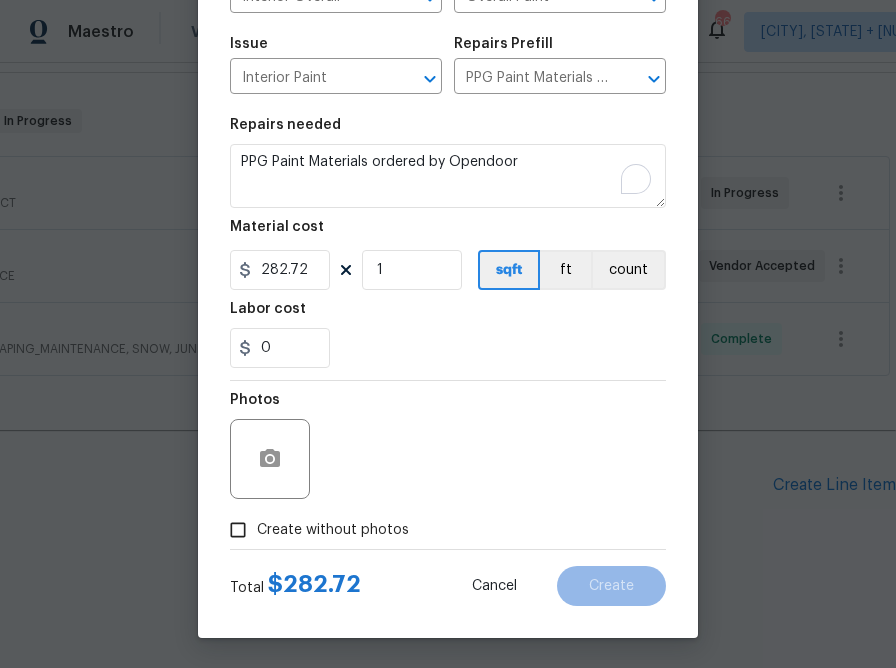 click on "Create without photos" at bounding box center (333, 530) 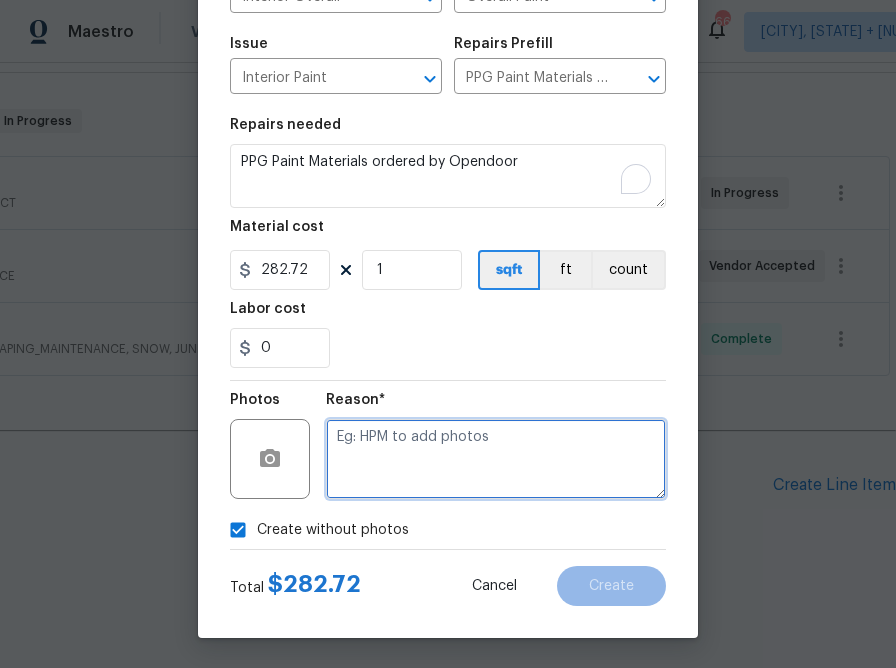 click at bounding box center (496, 459) 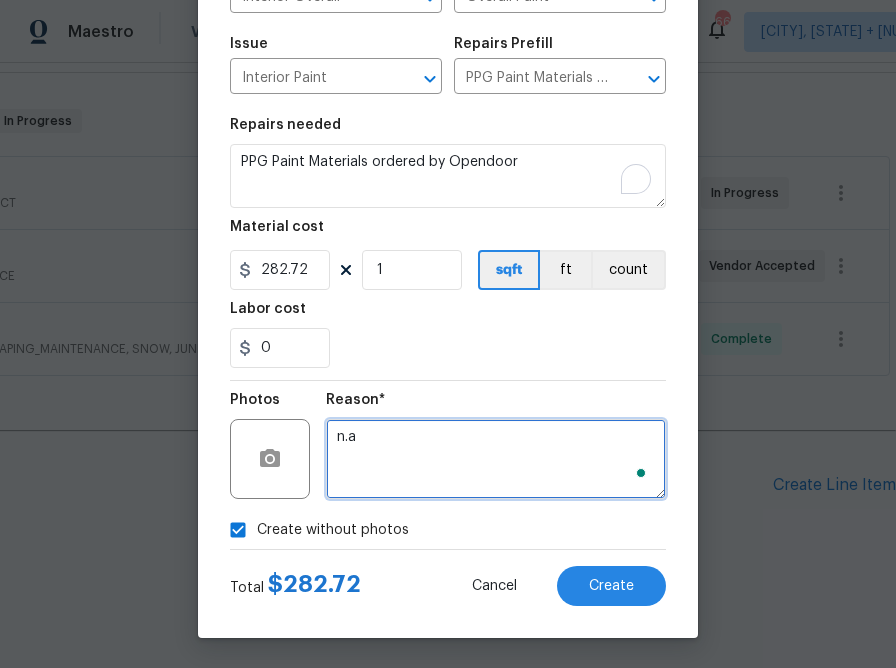 type on "n.a" 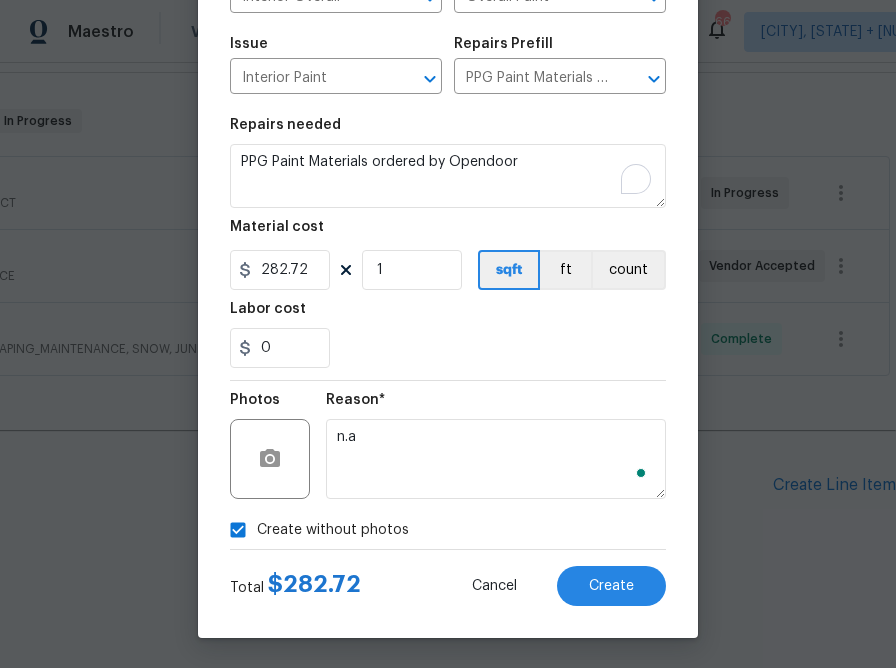 click on "0" at bounding box center (448, 348) 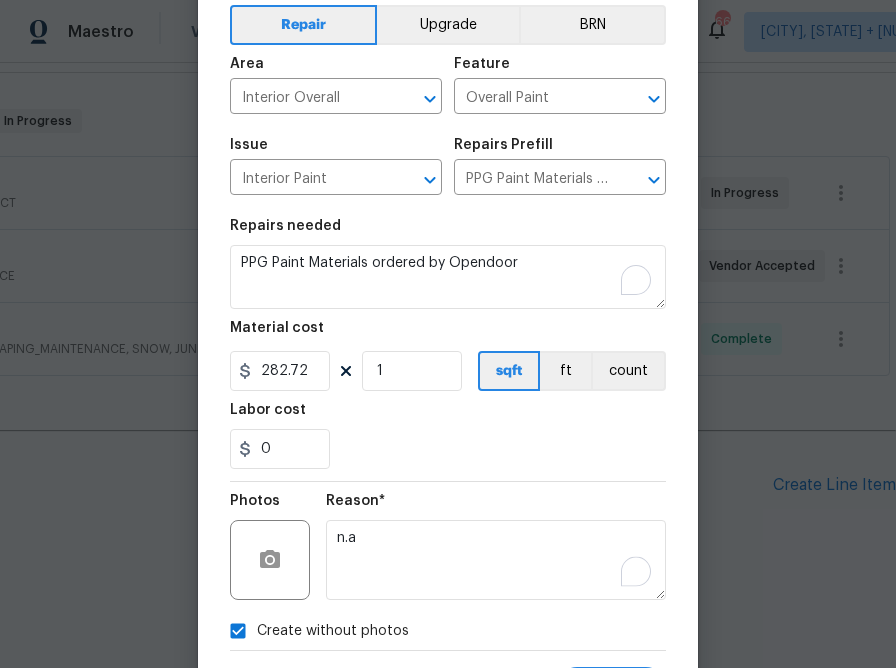 scroll, scrollTop: 194, scrollLeft: 0, axis: vertical 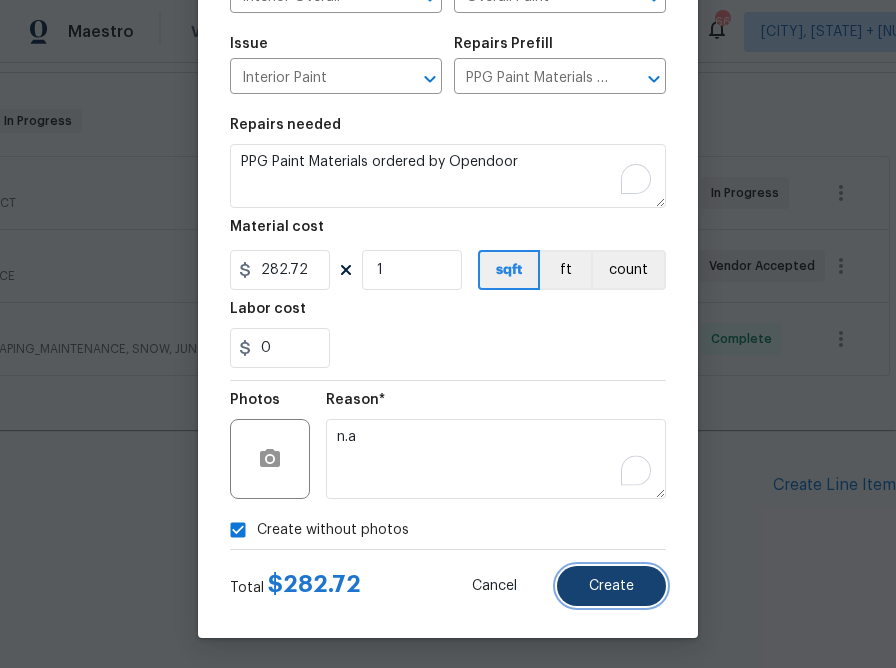 click on "Create" at bounding box center (611, 586) 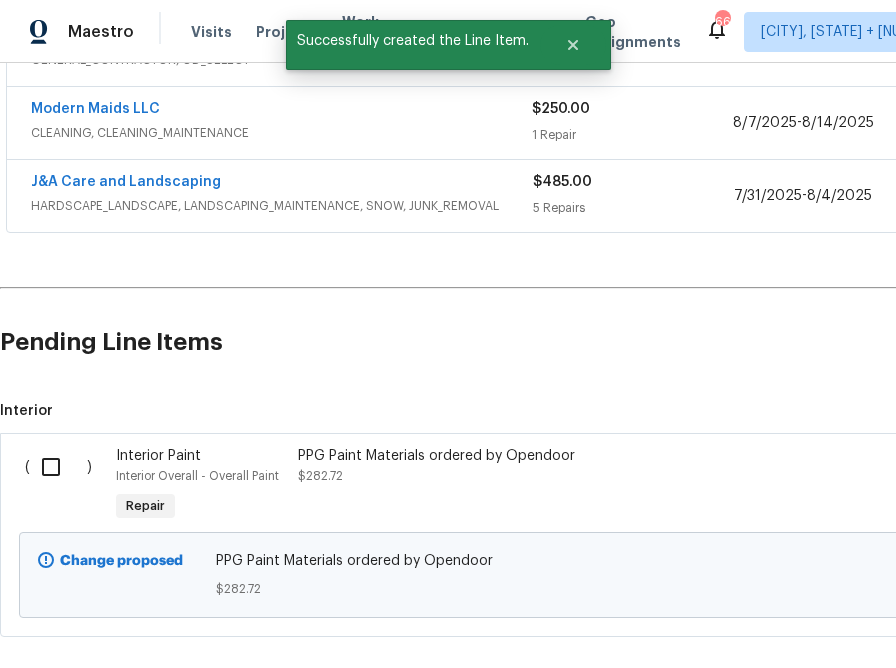 scroll, scrollTop: 491, scrollLeft: 0, axis: vertical 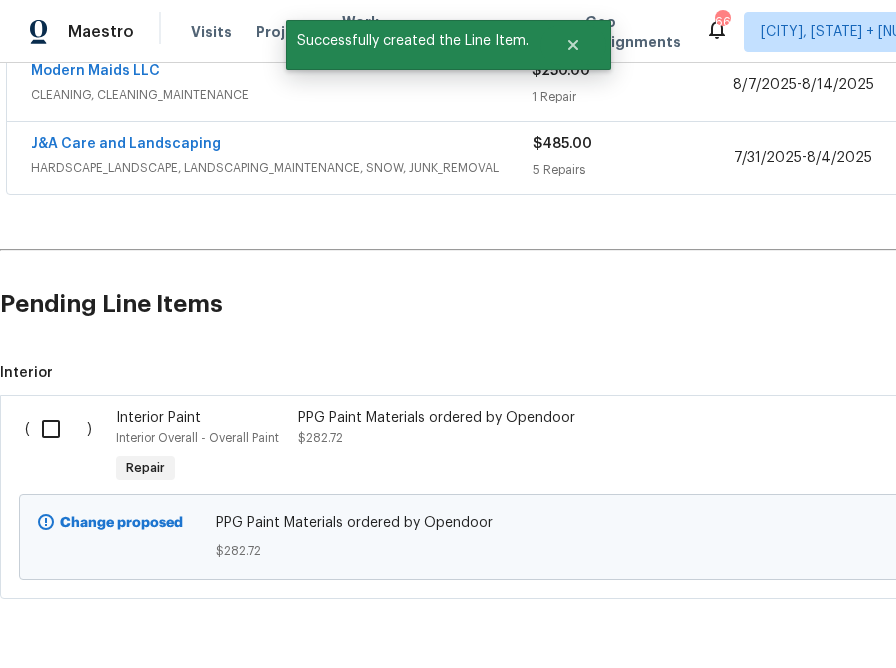 click at bounding box center (58, 429) 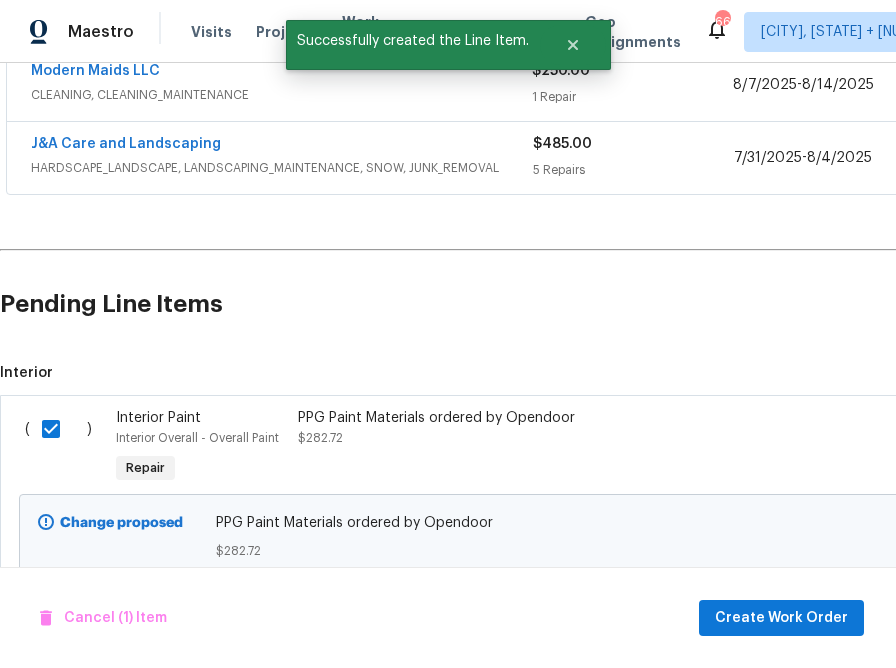 scroll, scrollTop: 538, scrollLeft: 0, axis: vertical 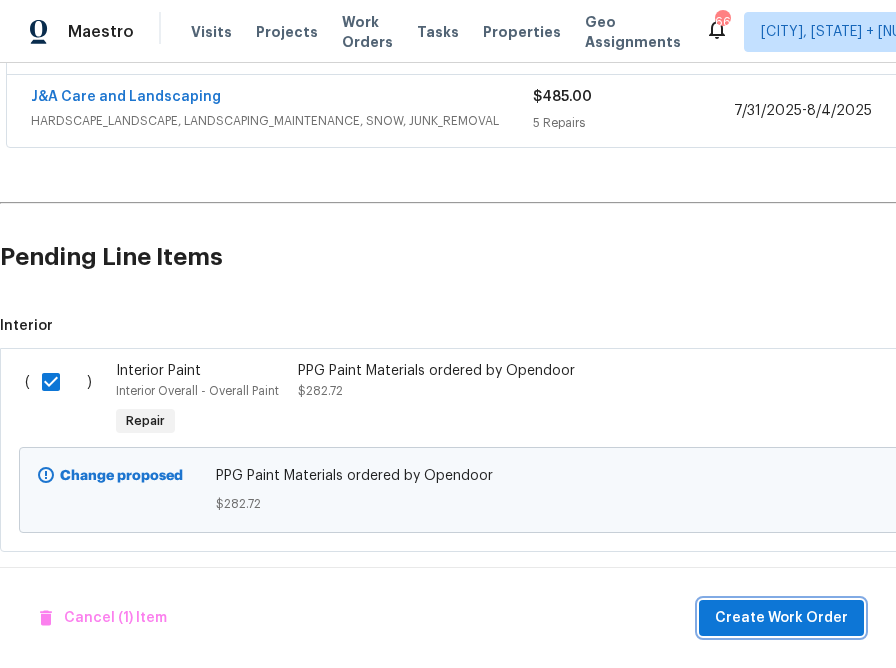 click on "Create Work Order" at bounding box center (781, 618) 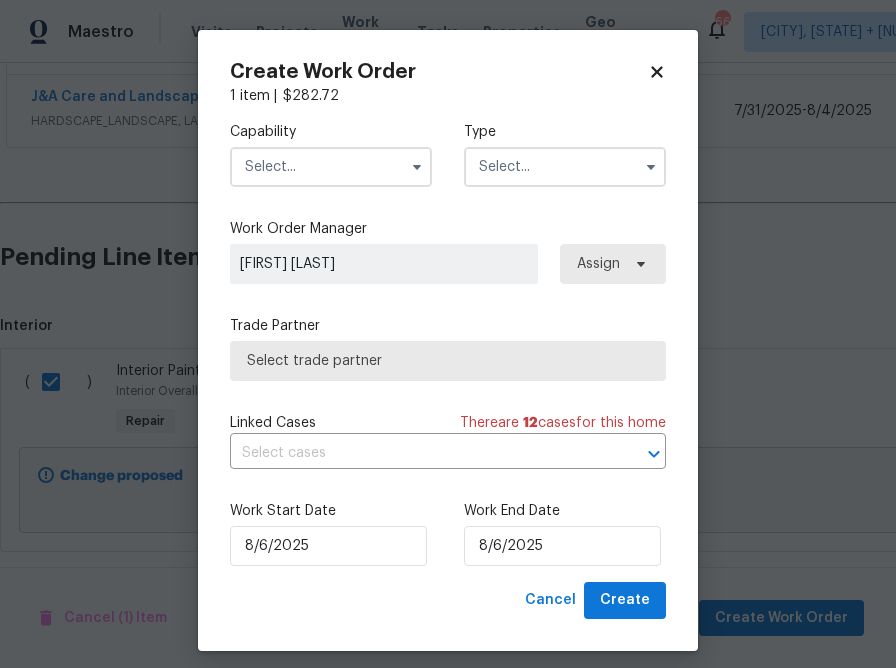 click at bounding box center [331, 167] 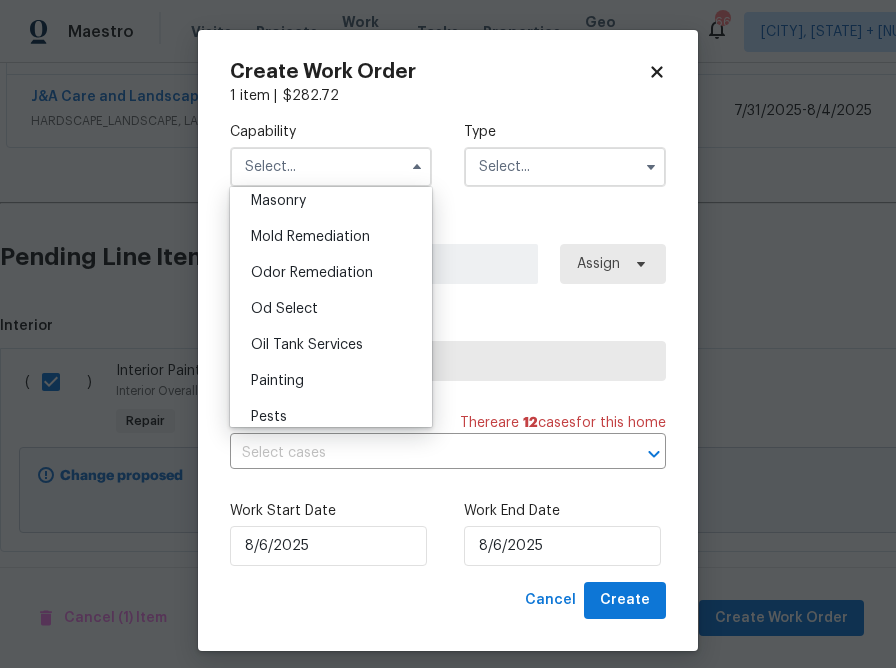 scroll, scrollTop: 1510, scrollLeft: 0, axis: vertical 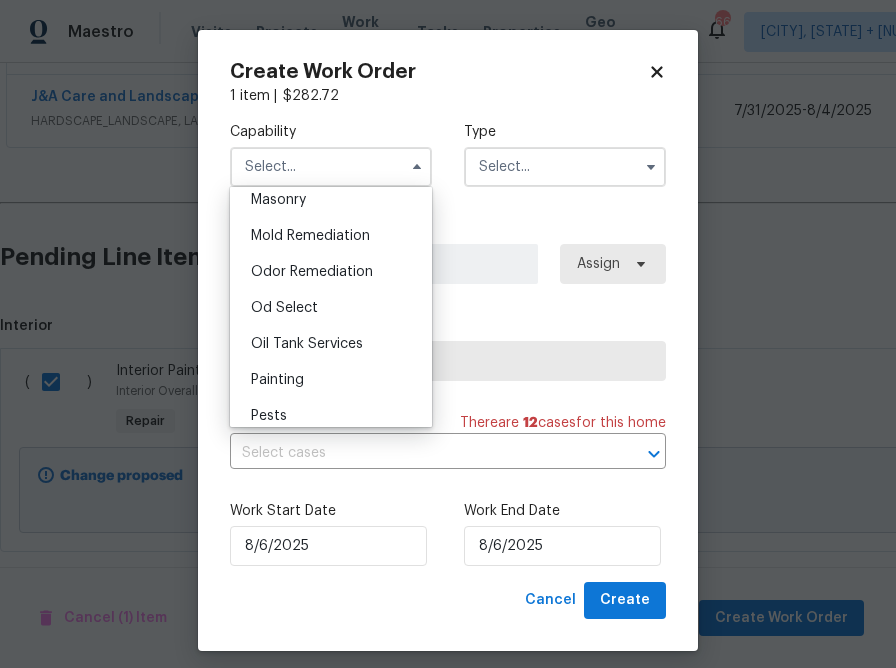 click on "Painting" at bounding box center (277, 380) 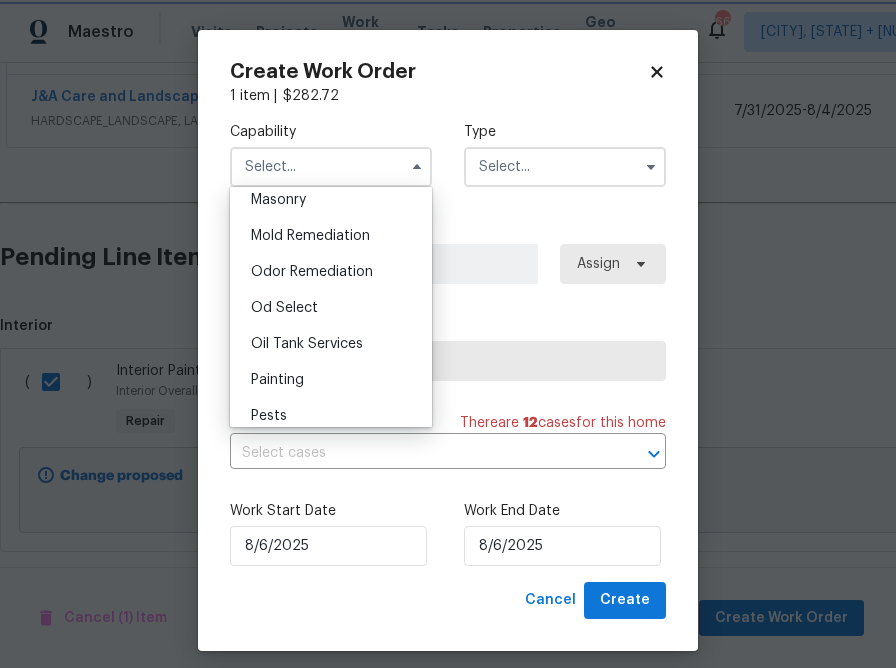 type on "Painting" 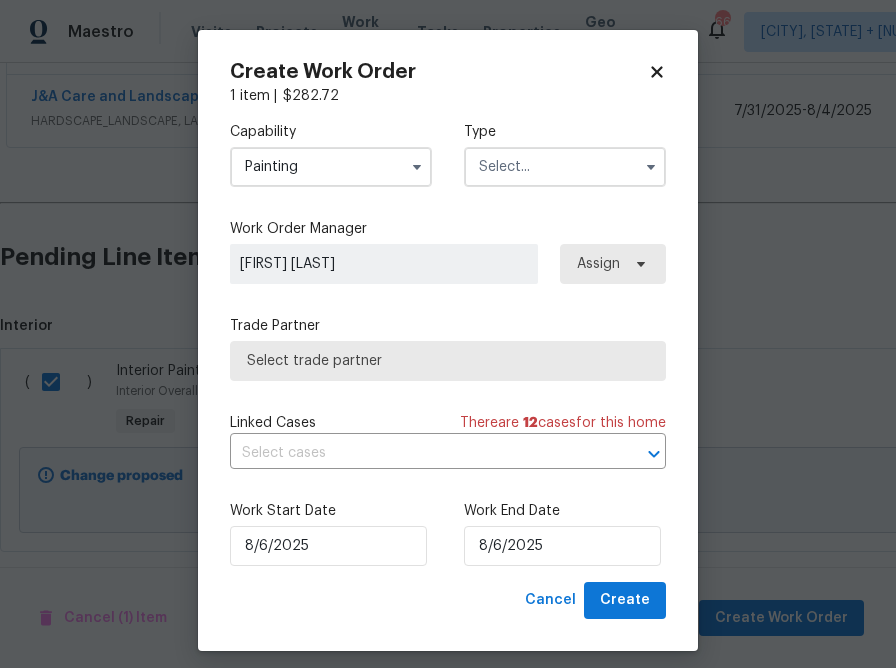 click at bounding box center [565, 167] 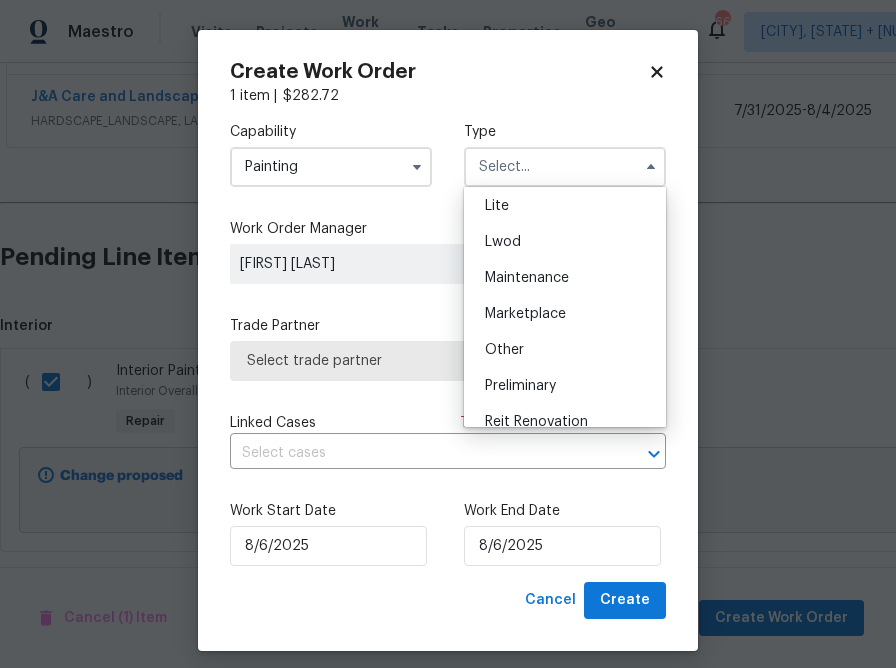 scroll, scrollTop: 454, scrollLeft: 0, axis: vertical 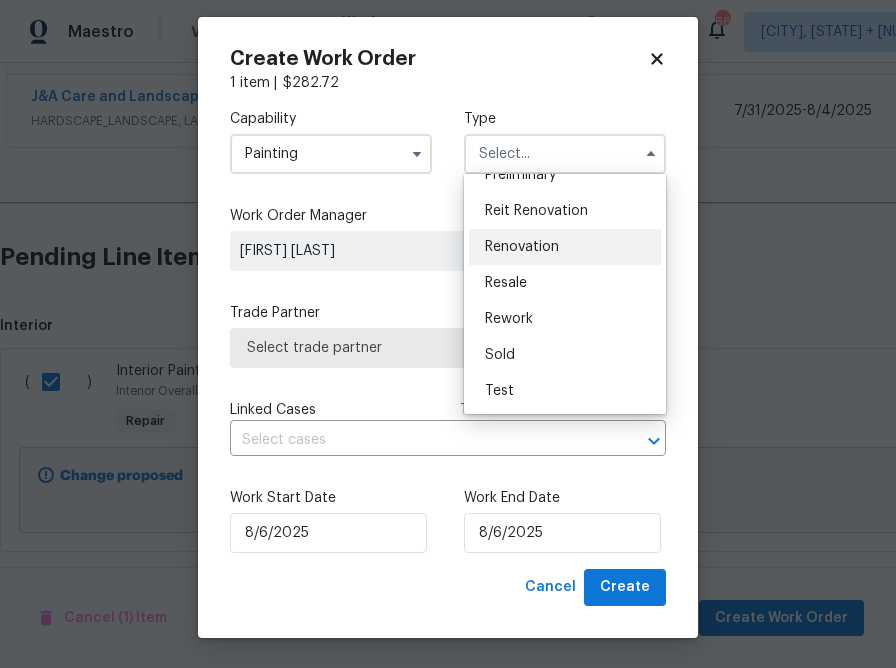 click on "Renovation" at bounding box center [565, 247] 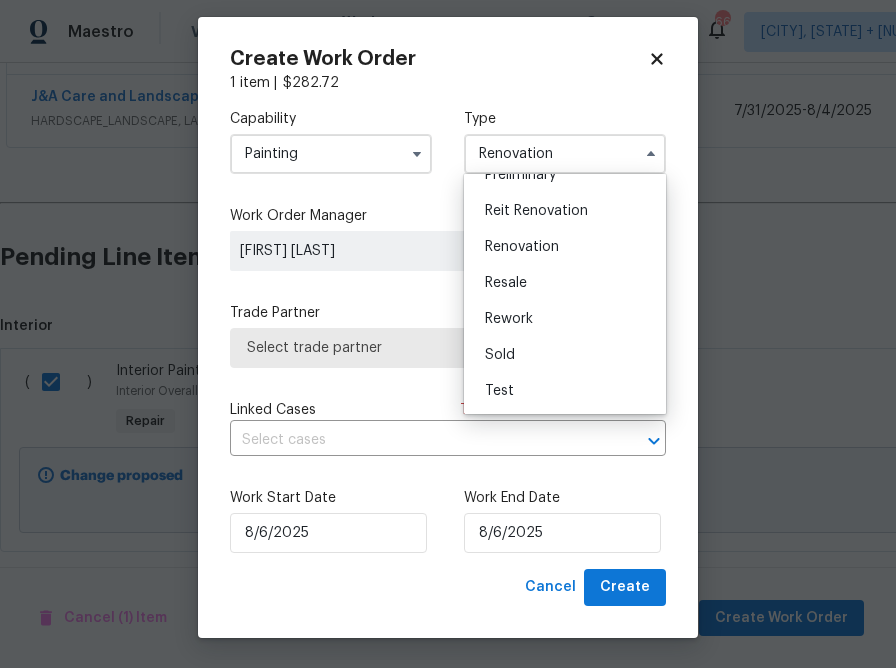 scroll, scrollTop: 0, scrollLeft: 0, axis: both 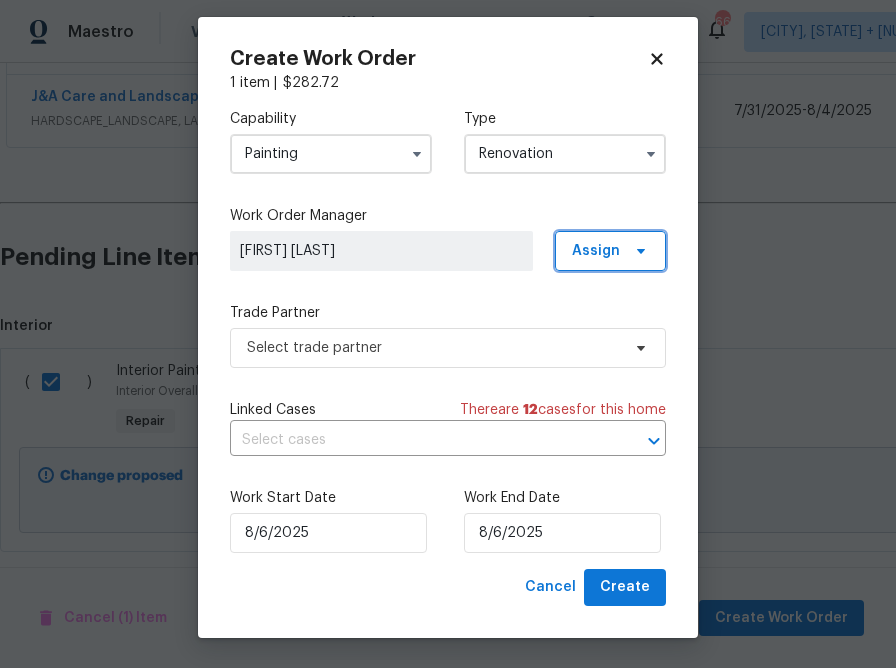 click on "Assign" at bounding box center (596, 251) 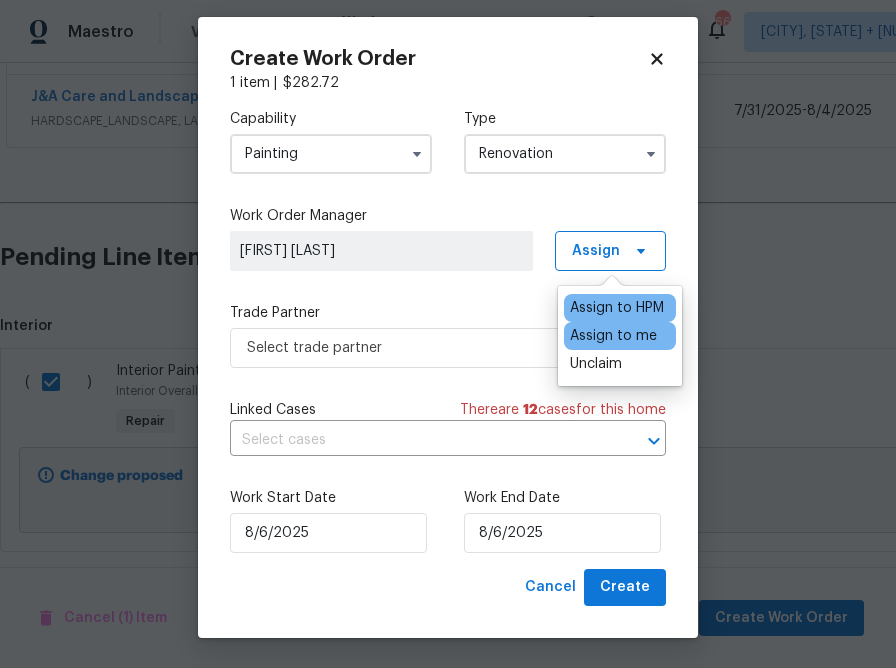click on "Assign to me" at bounding box center [613, 336] 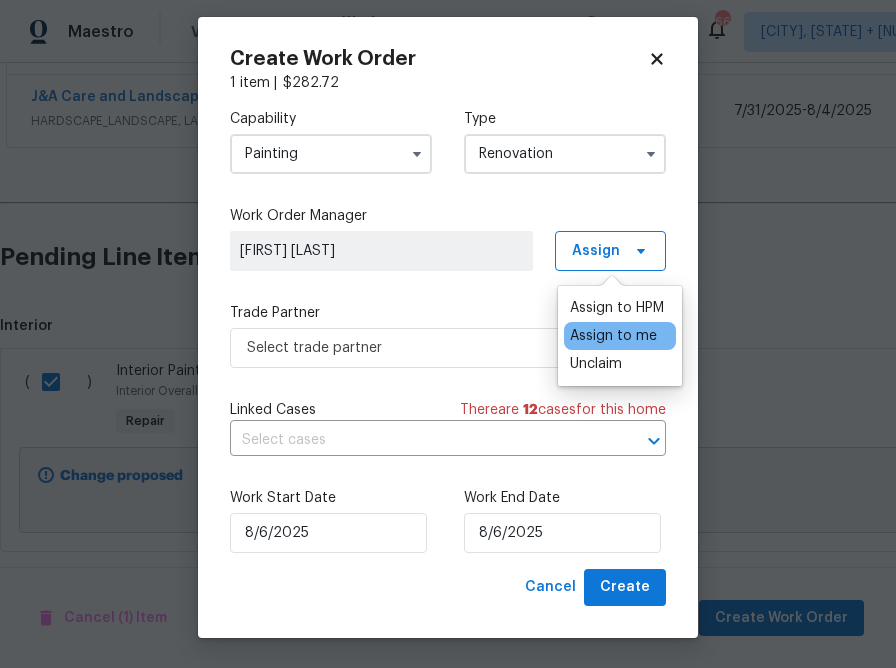 click on "Assign to me" at bounding box center [620, 336] 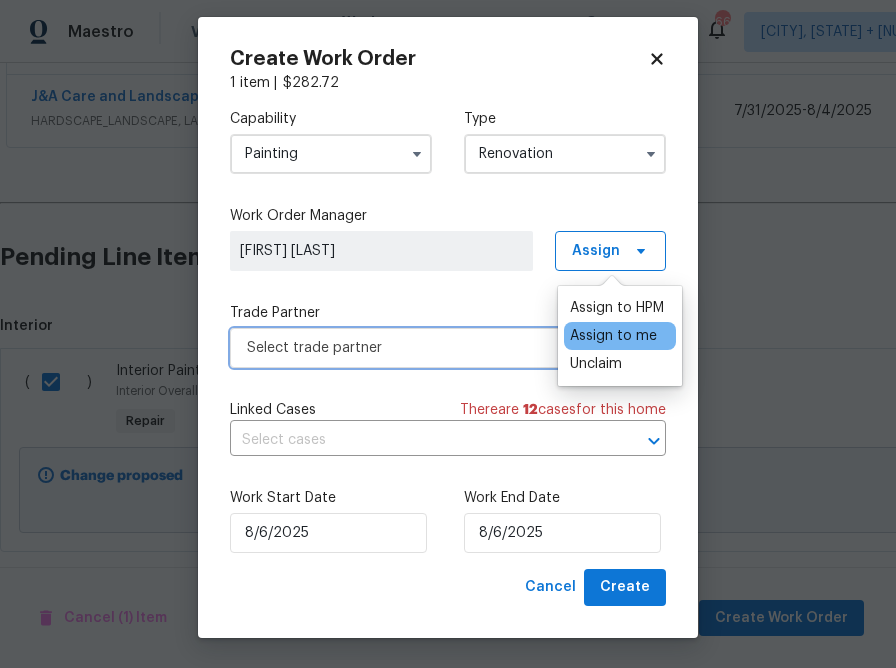 click on "Select trade partner" at bounding box center (448, 348) 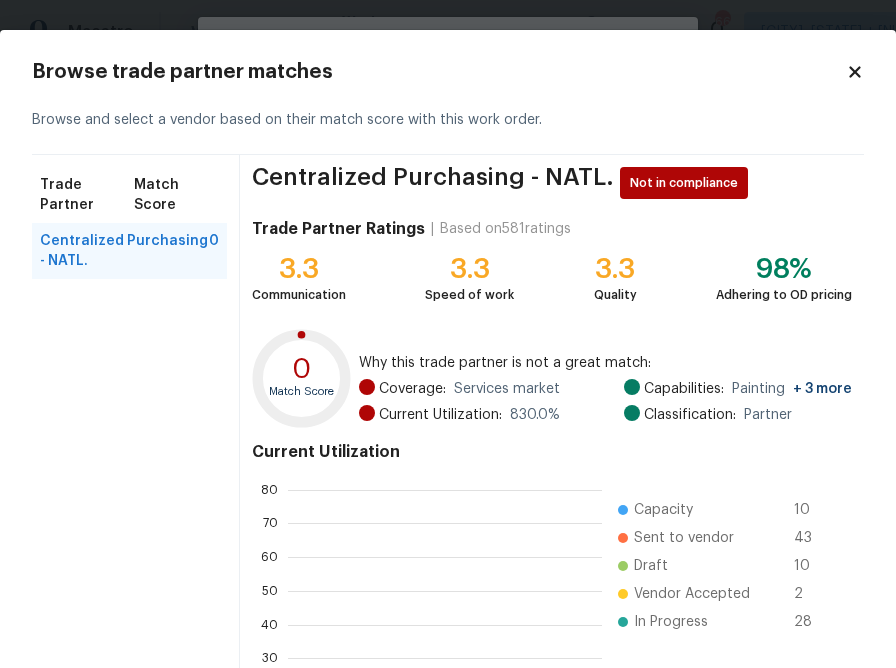 scroll, scrollTop: 2, scrollLeft: 1, axis: both 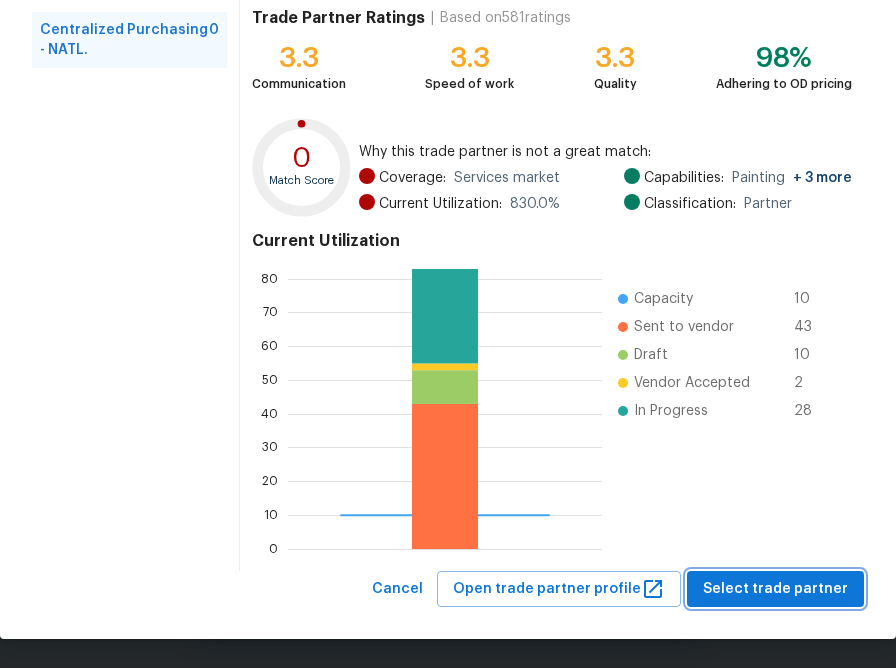 click on "Select trade partner" at bounding box center [775, 589] 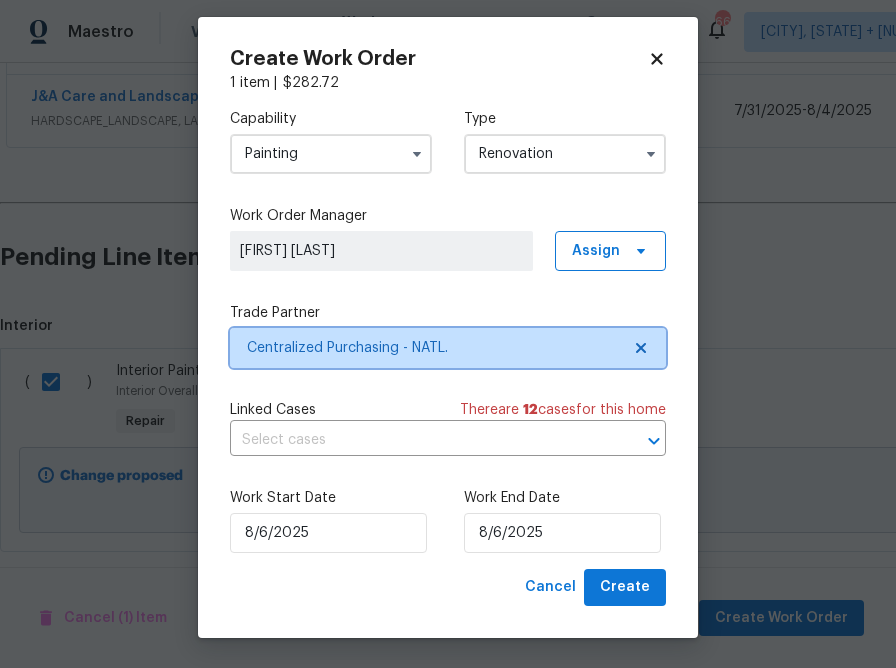 scroll, scrollTop: 0, scrollLeft: 0, axis: both 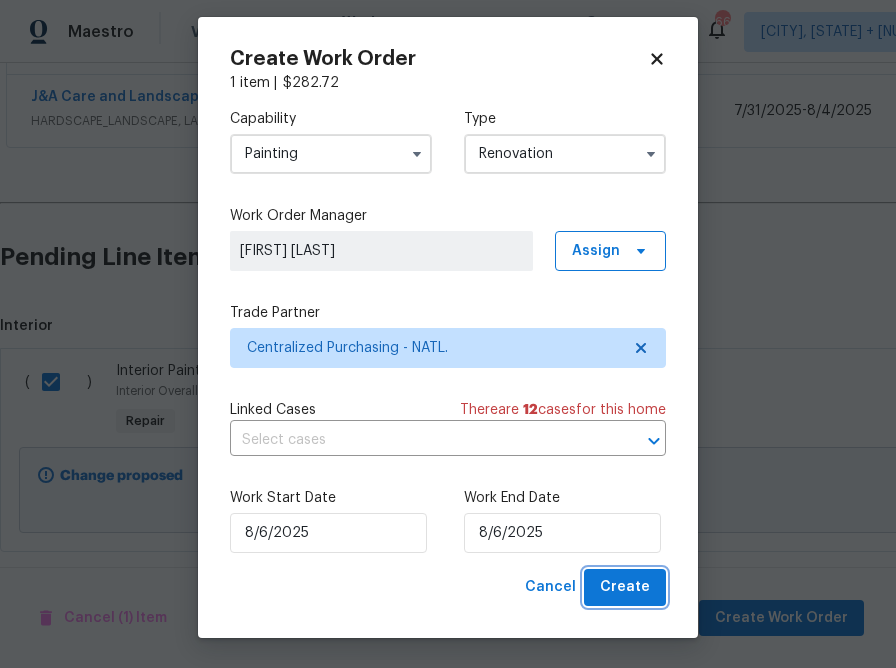 click on "Create" at bounding box center [625, 587] 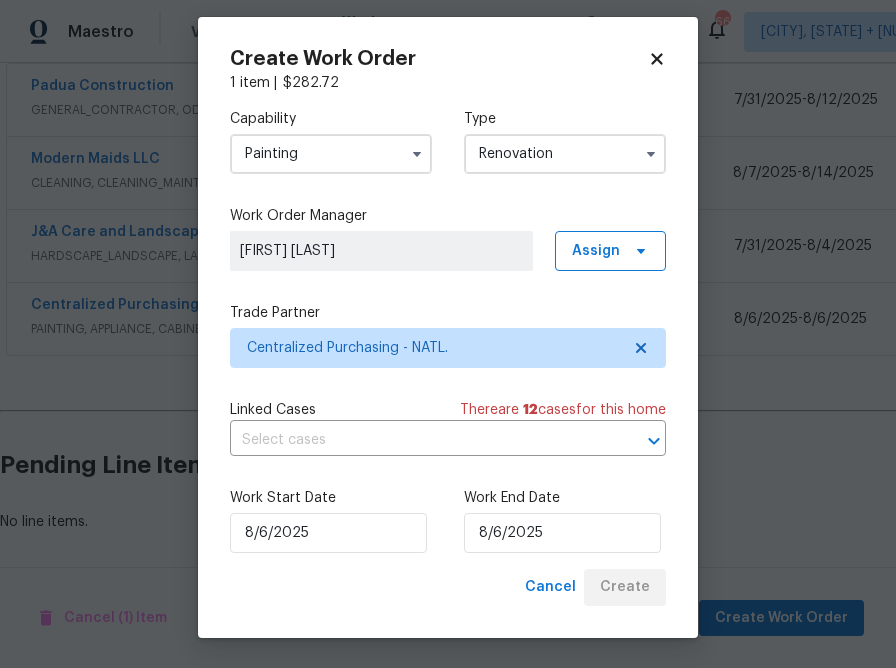 scroll, scrollTop: 383, scrollLeft: 0, axis: vertical 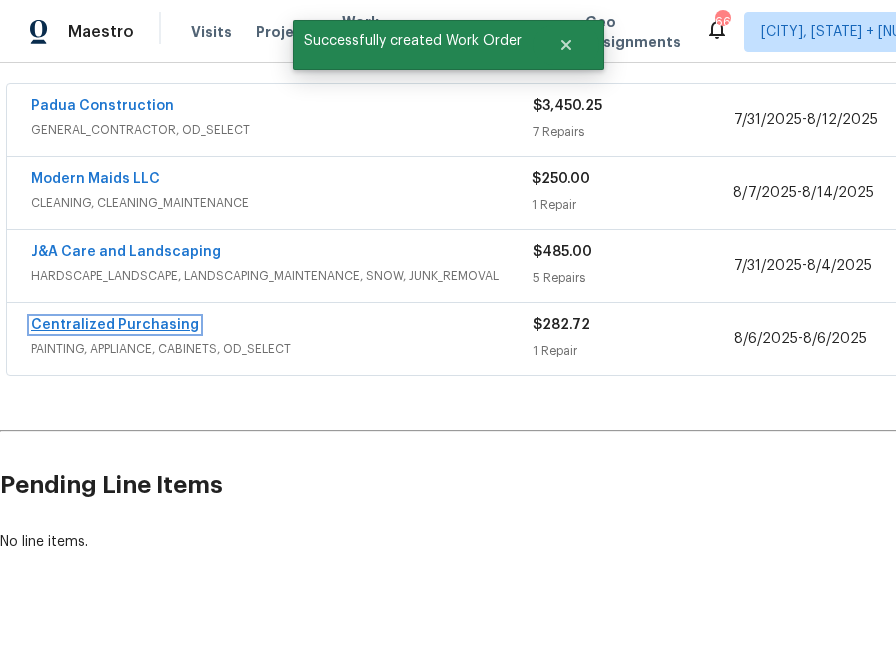 click on "Centralized Purchasing" at bounding box center [115, 325] 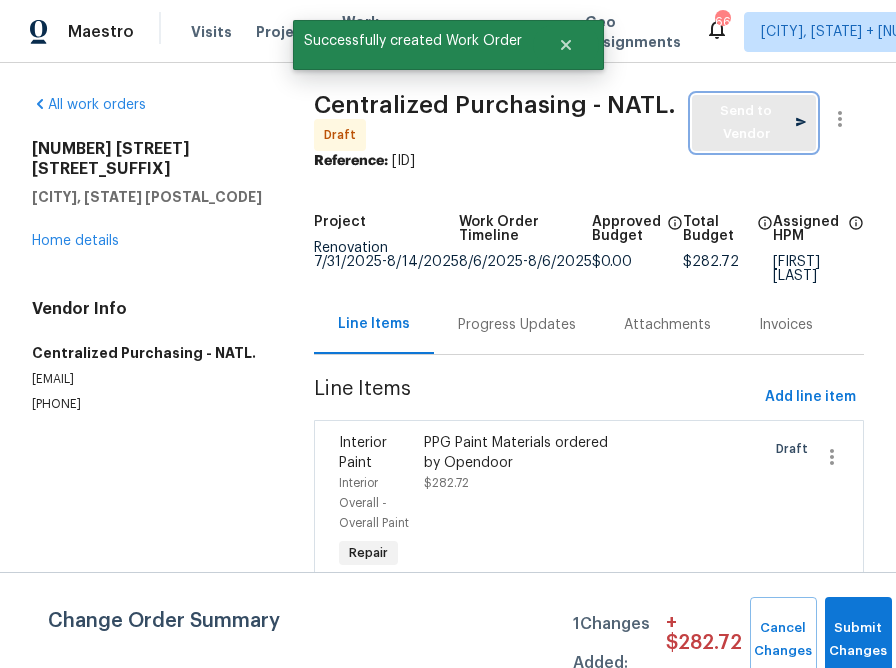 click on "Send to Vendor" at bounding box center (754, 123) 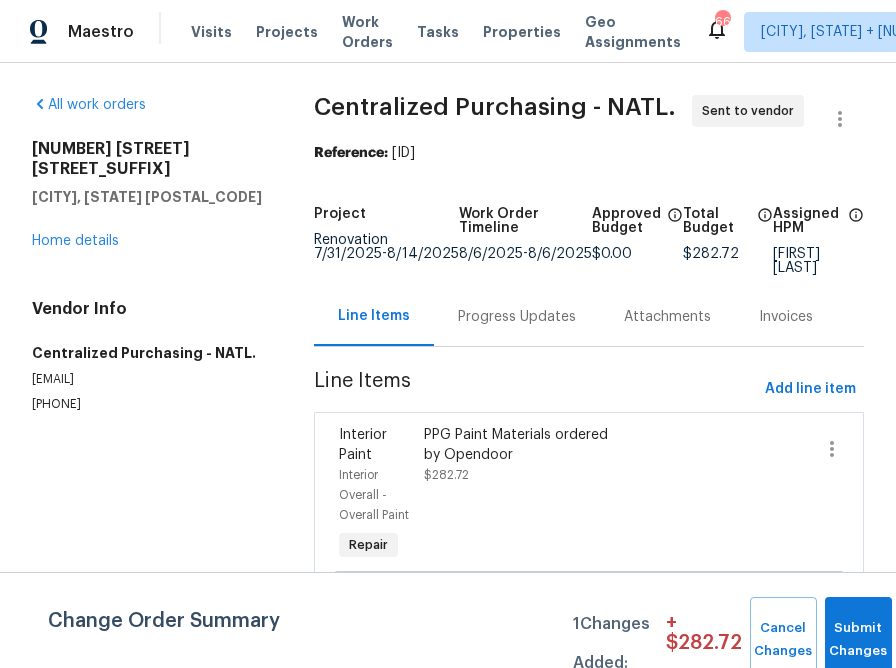 scroll, scrollTop: 78, scrollLeft: 0, axis: vertical 